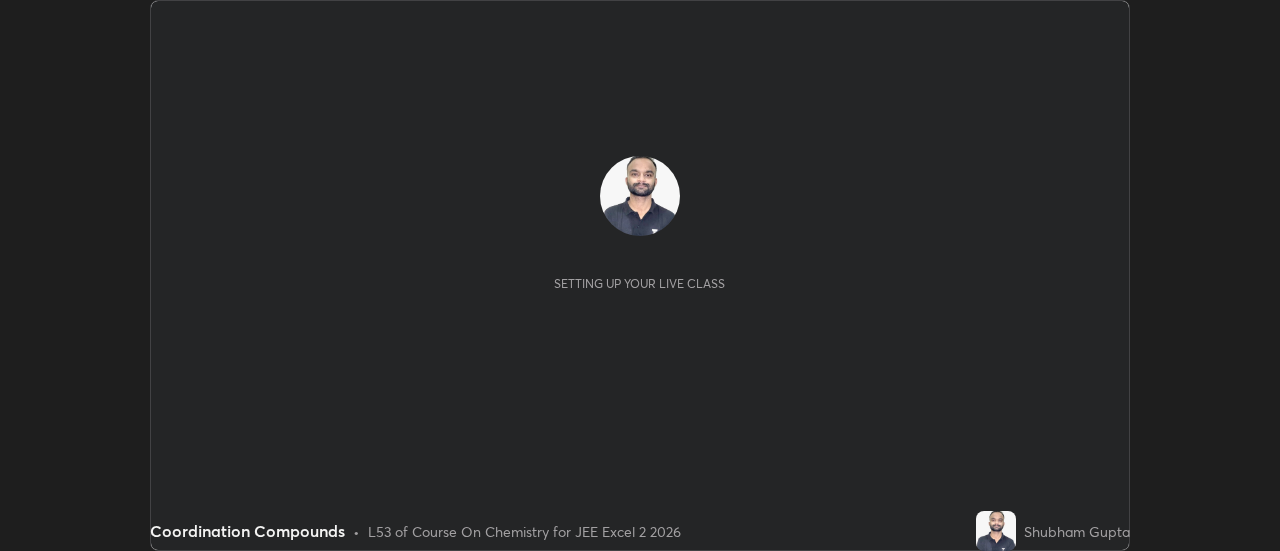 scroll, scrollTop: 0, scrollLeft: 0, axis: both 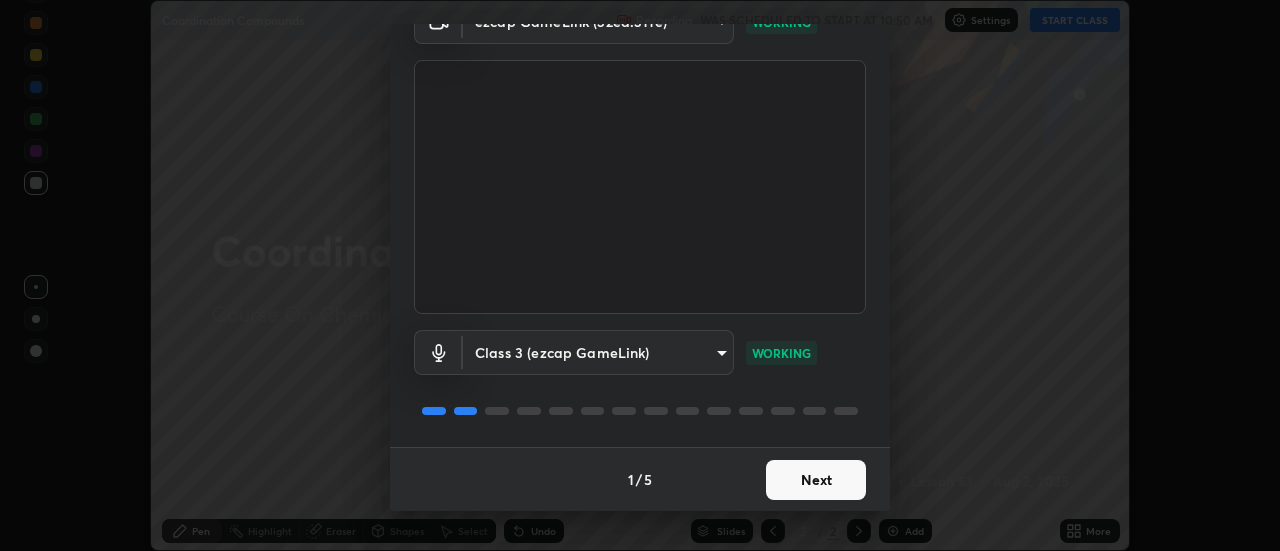 click on "Next" at bounding box center (816, 480) 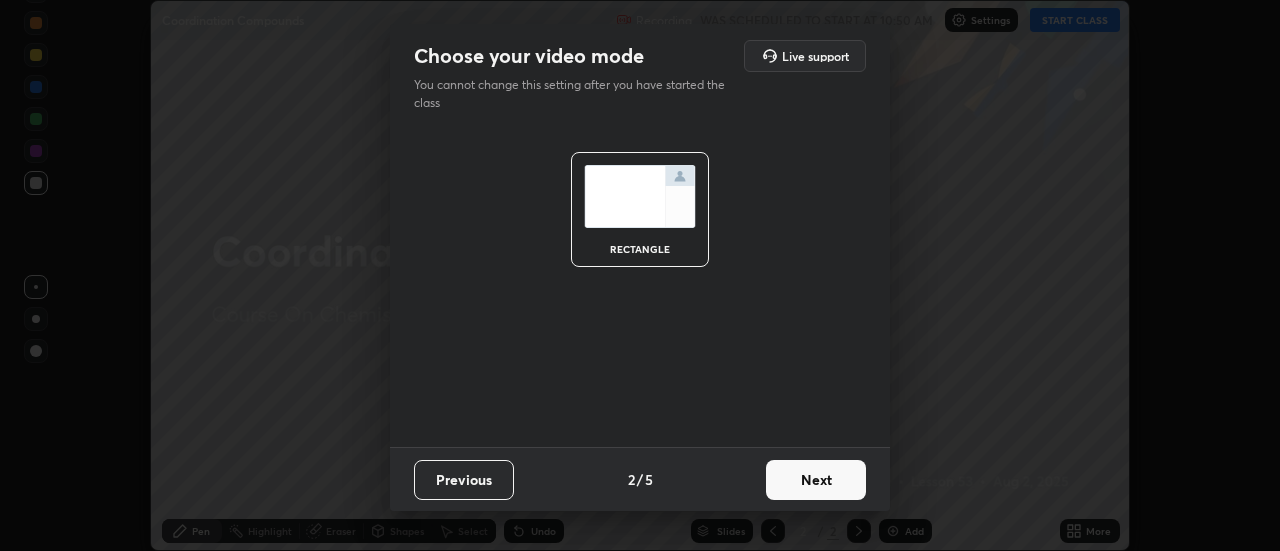 scroll, scrollTop: 0, scrollLeft: 0, axis: both 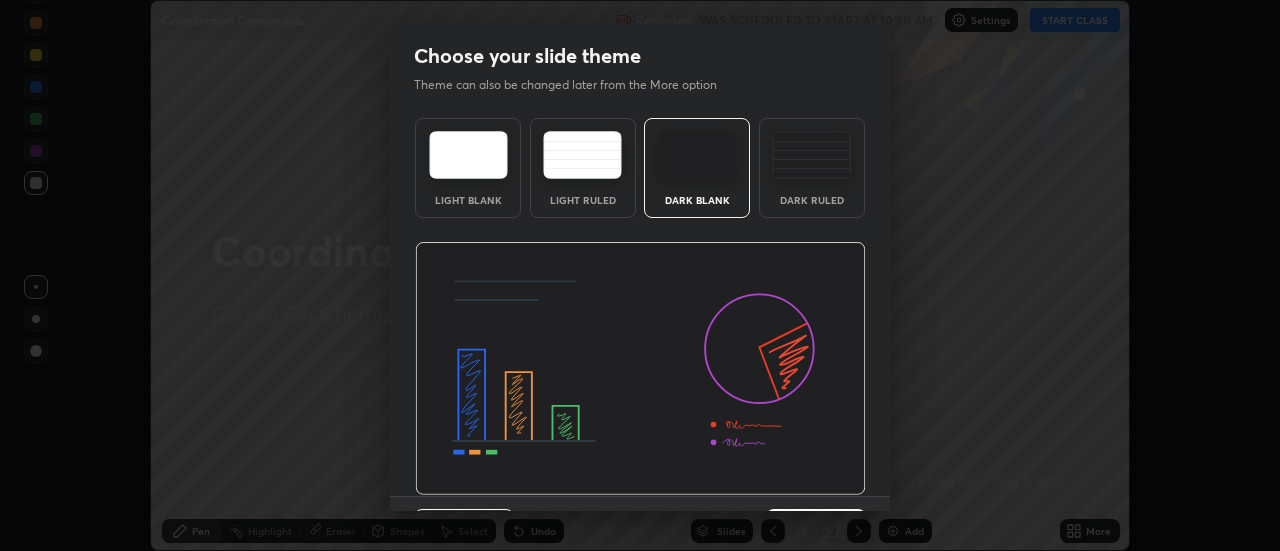 click at bounding box center [640, 369] 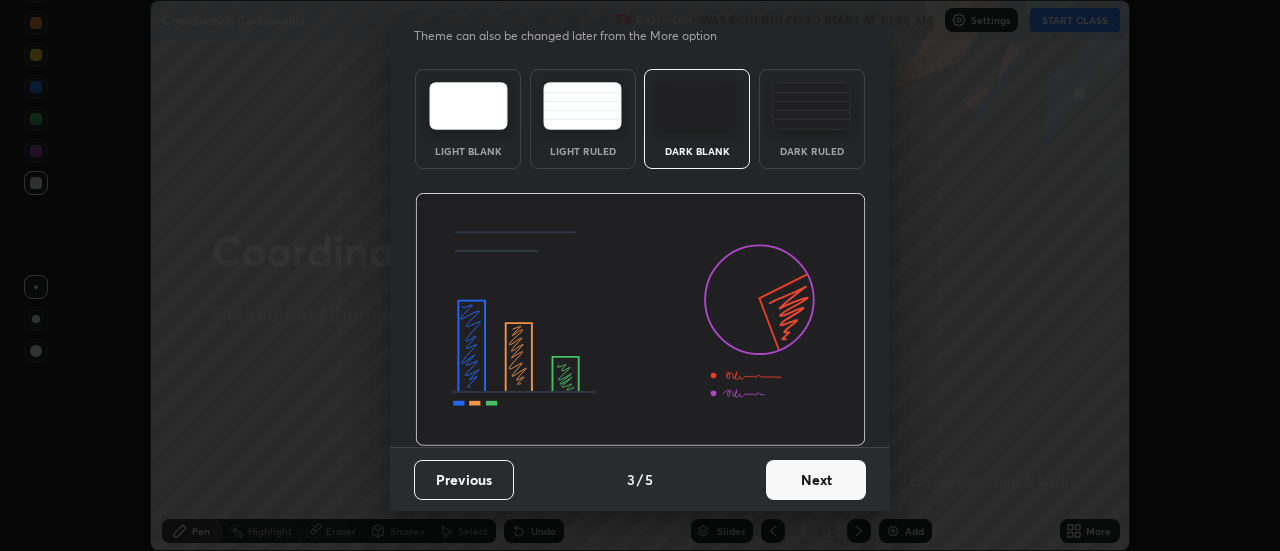 click on "Next" at bounding box center (816, 480) 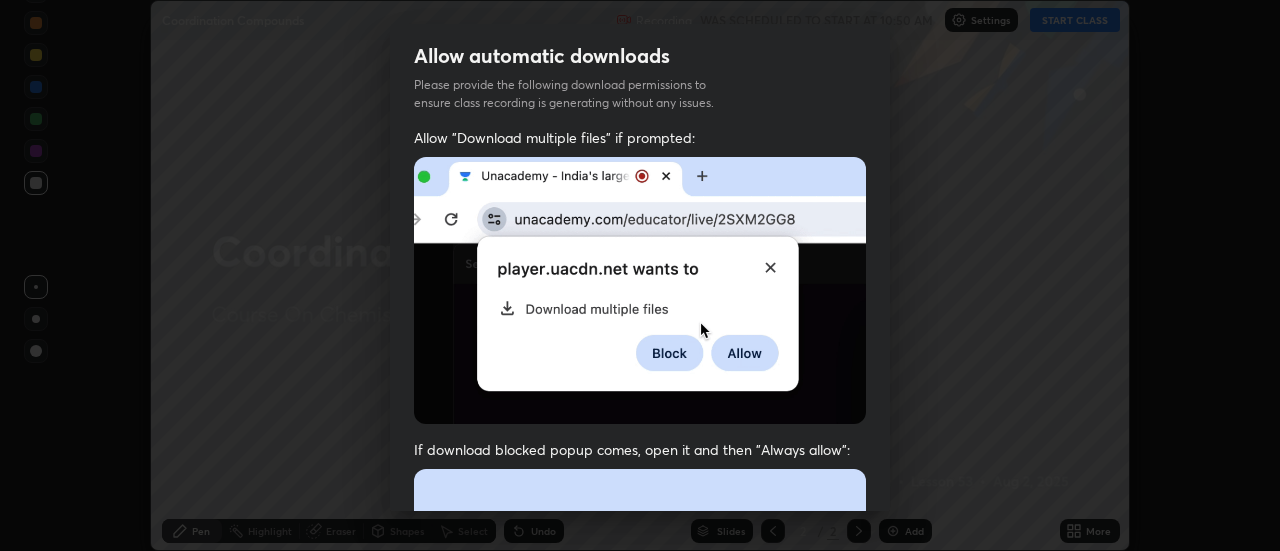 click at bounding box center (640, 687) 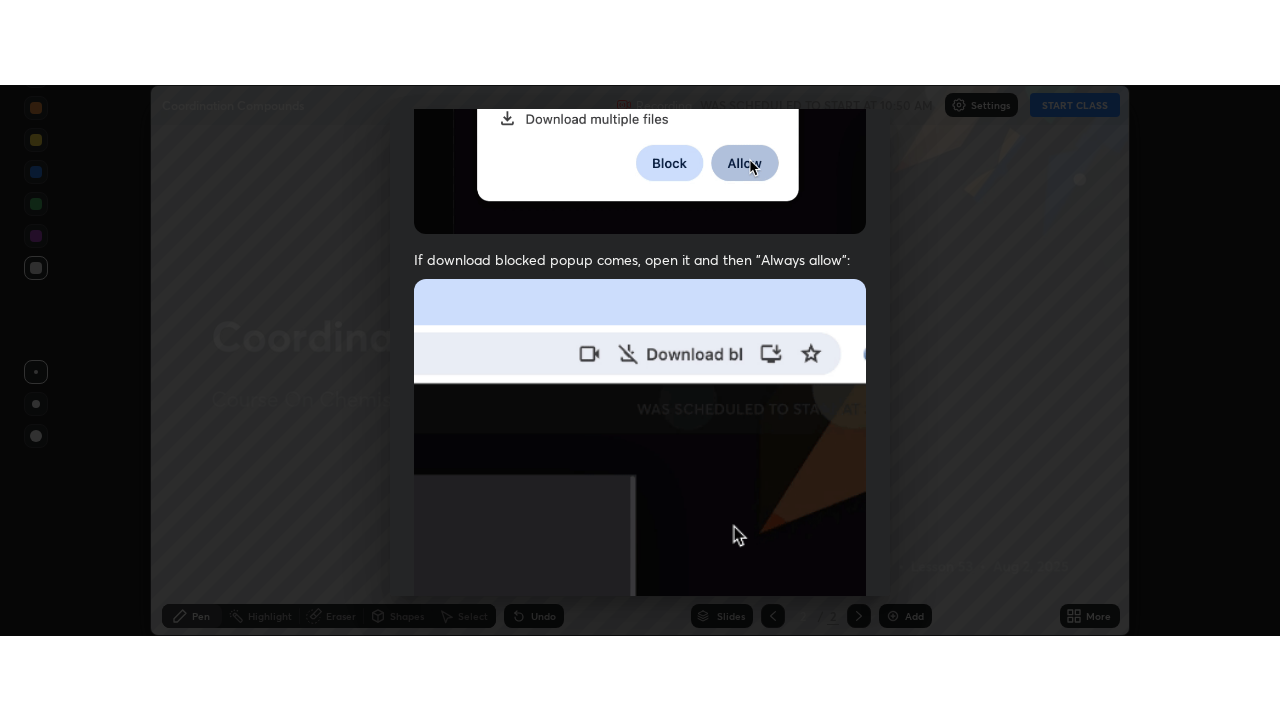 scroll, scrollTop: 513, scrollLeft: 0, axis: vertical 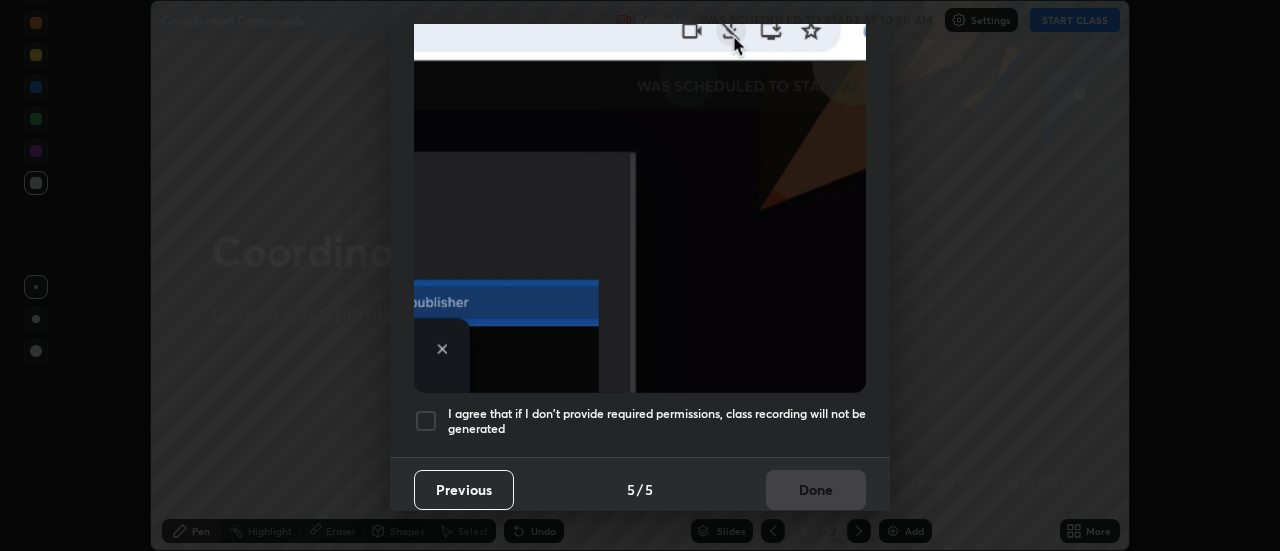 click at bounding box center (426, 421) 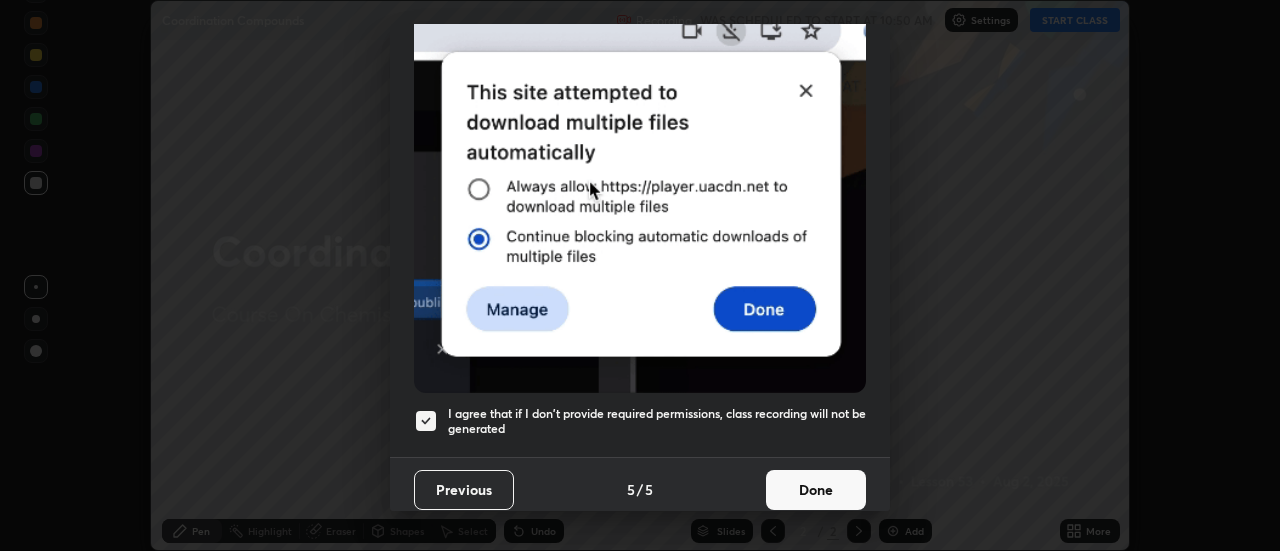 click on "Done" at bounding box center (816, 490) 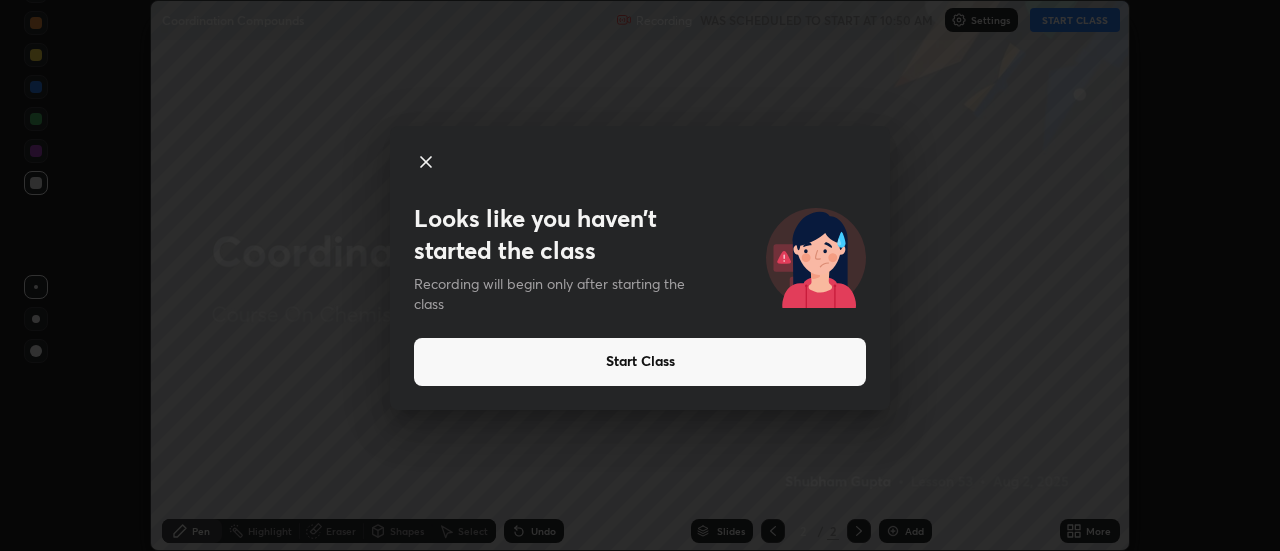 click 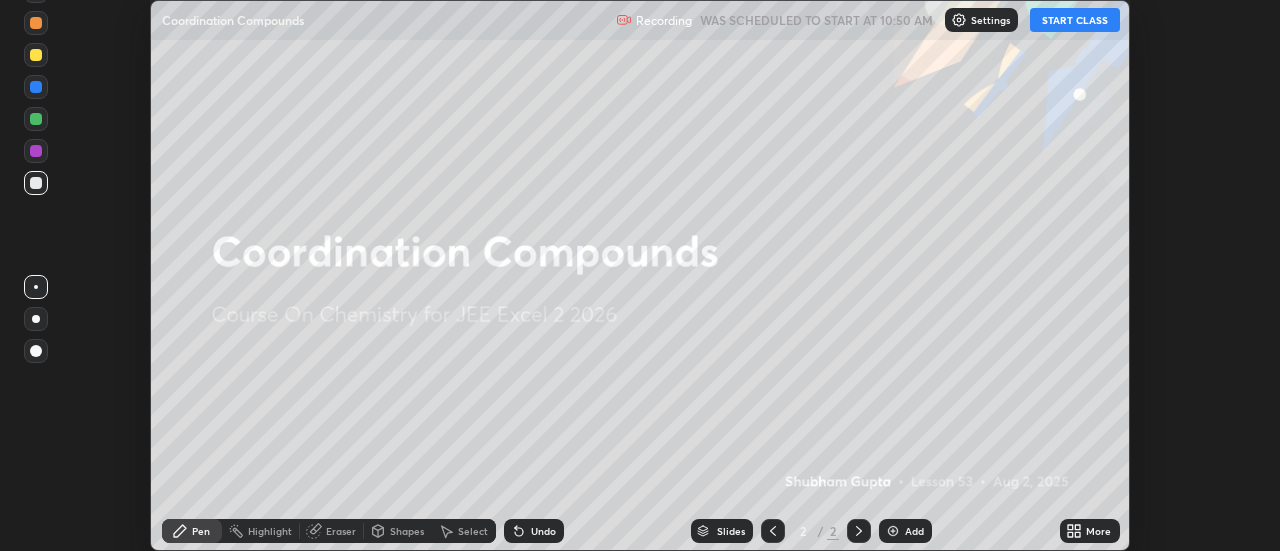 click on "START CLASS" at bounding box center (1075, 20) 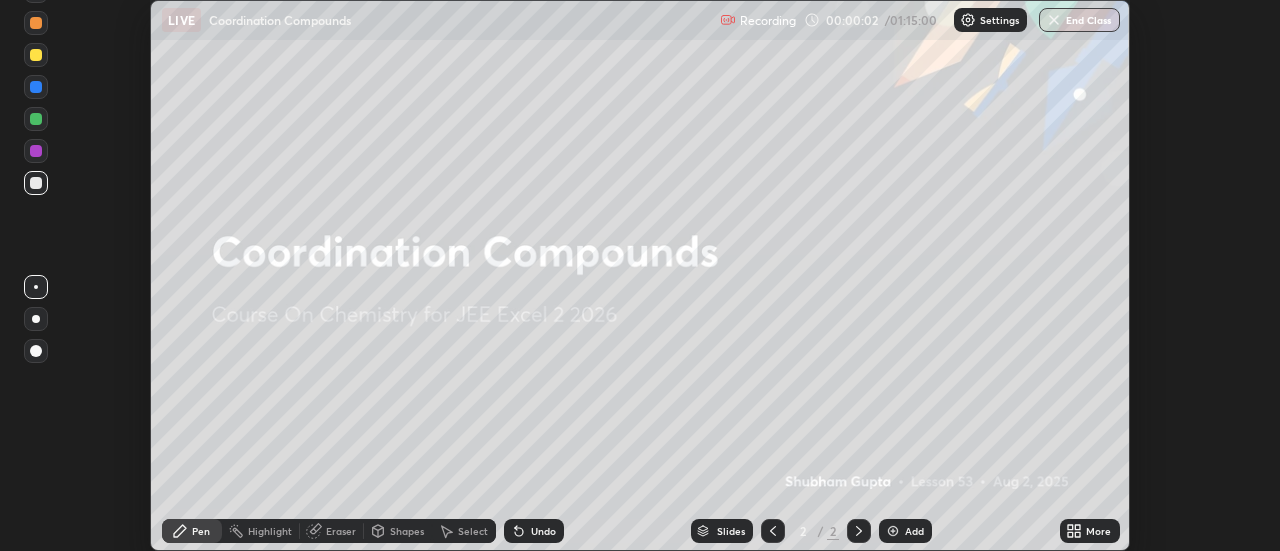 click at bounding box center (893, 531) 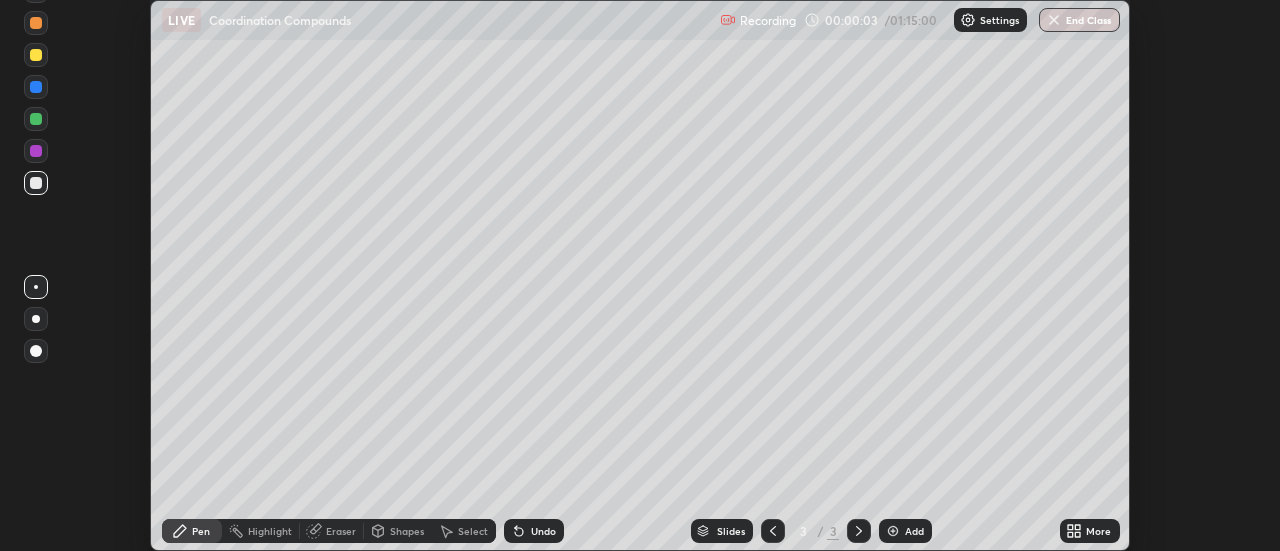 click 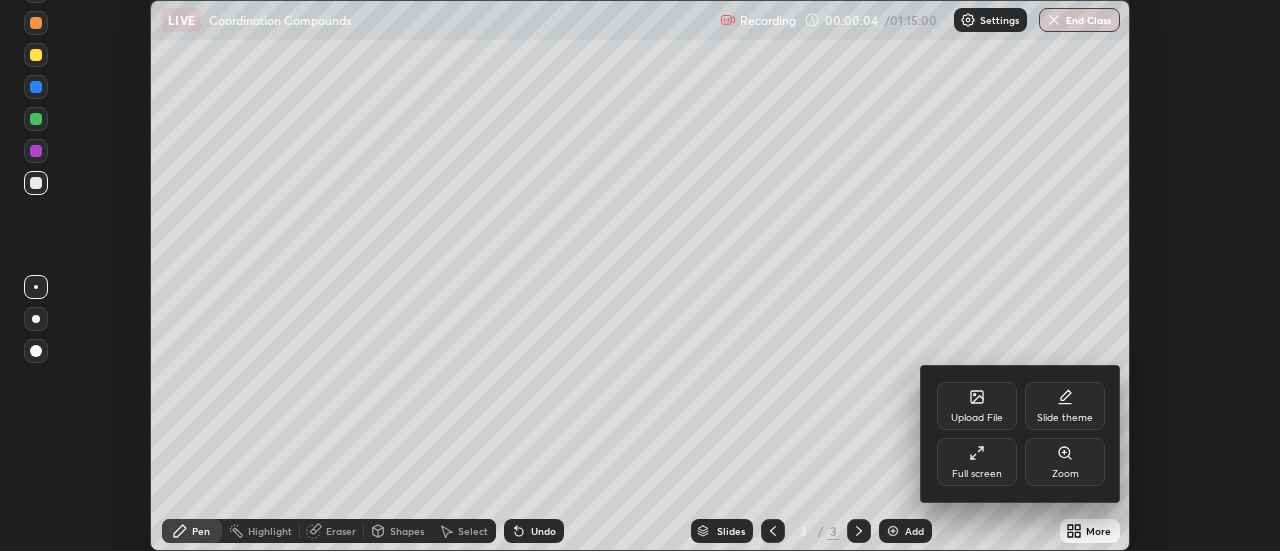 click on "Full screen" at bounding box center [977, 462] 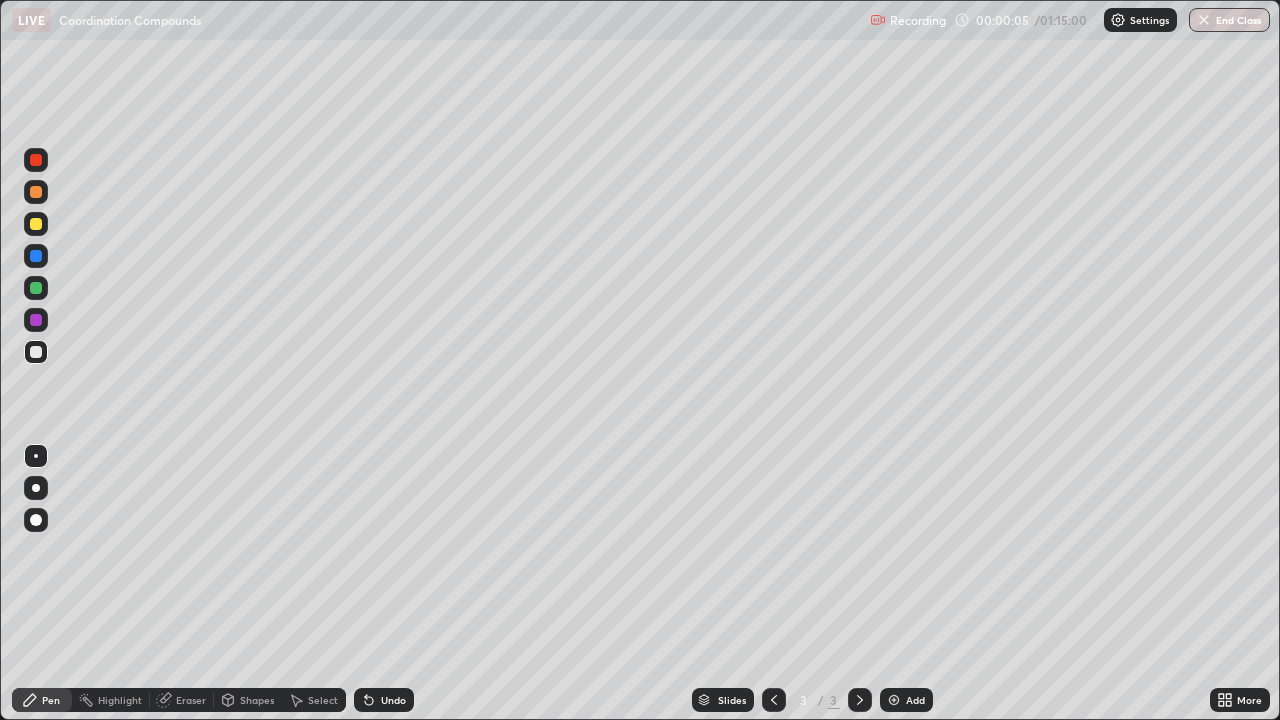 scroll, scrollTop: 99280, scrollLeft: 98720, axis: both 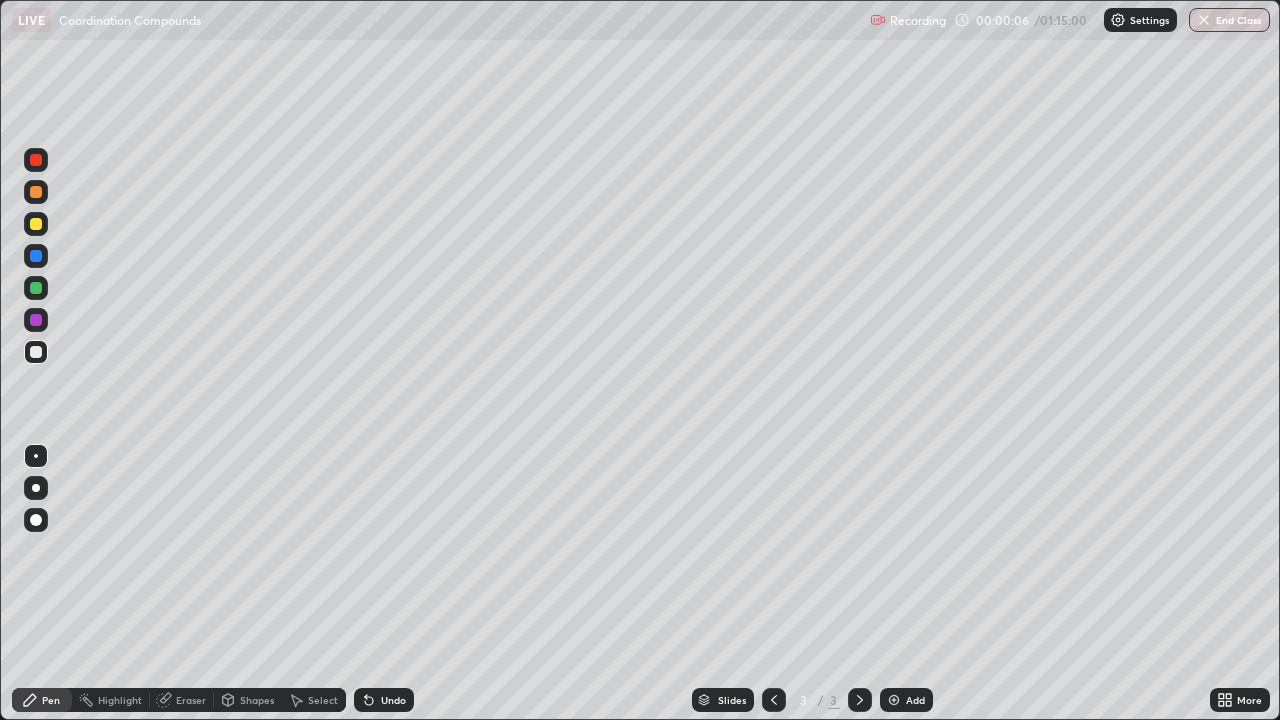 click at bounding box center [36, 488] 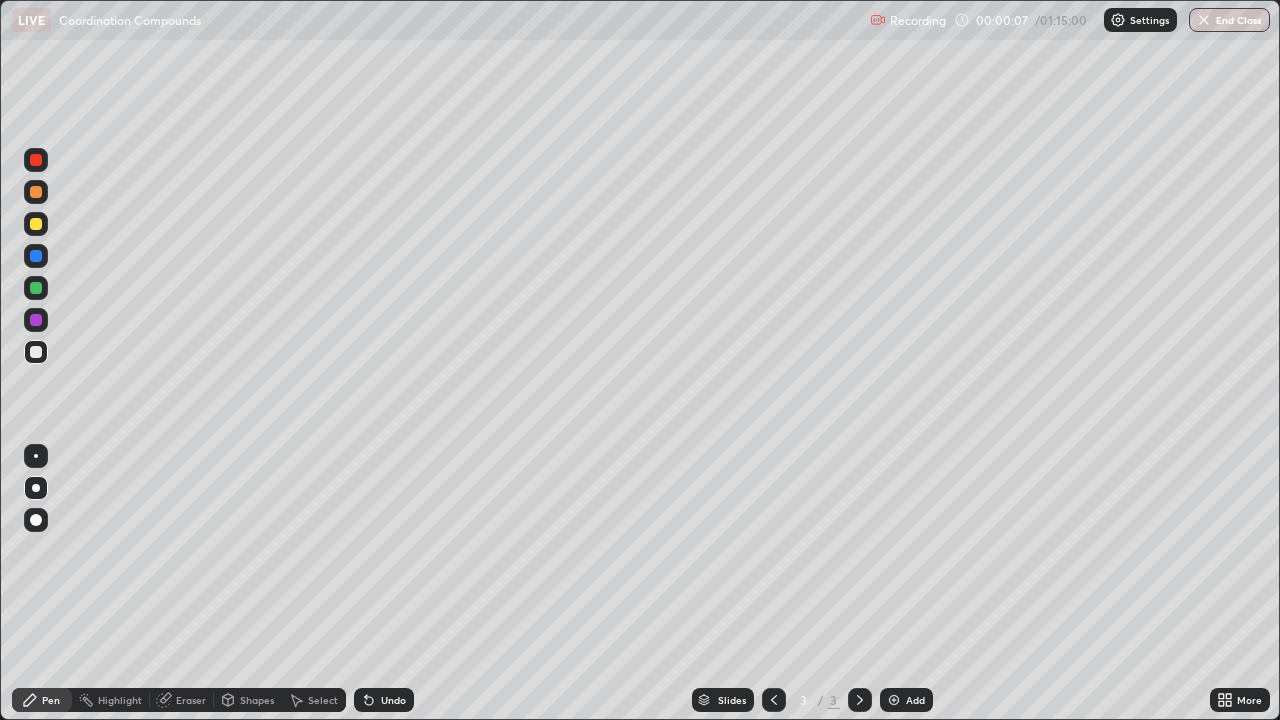 click at bounding box center [36, 488] 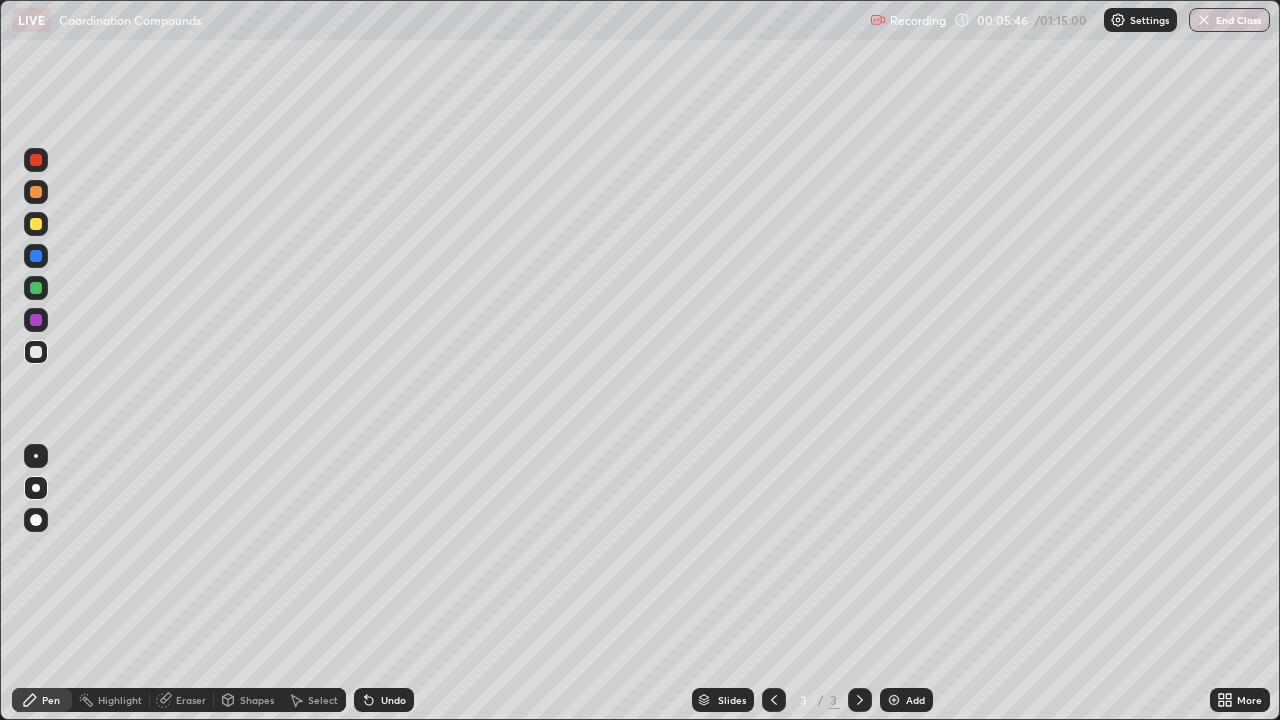 click 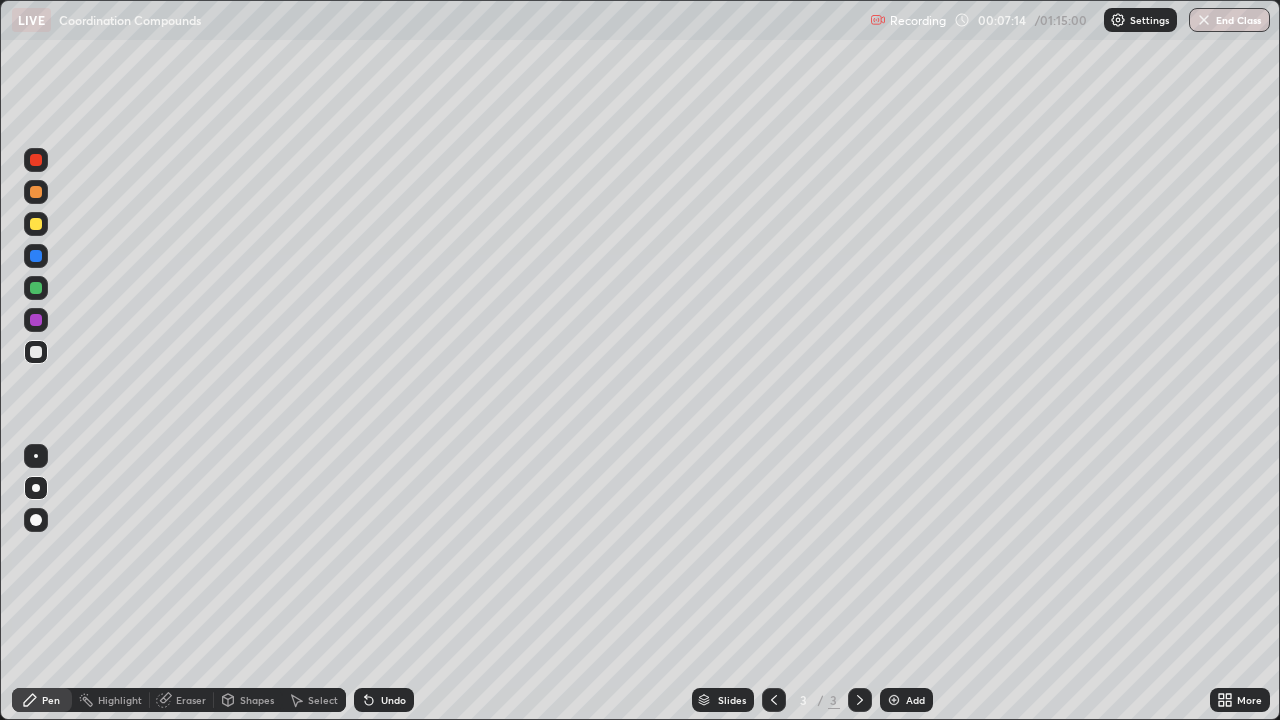 click at bounding box center (36, 224) 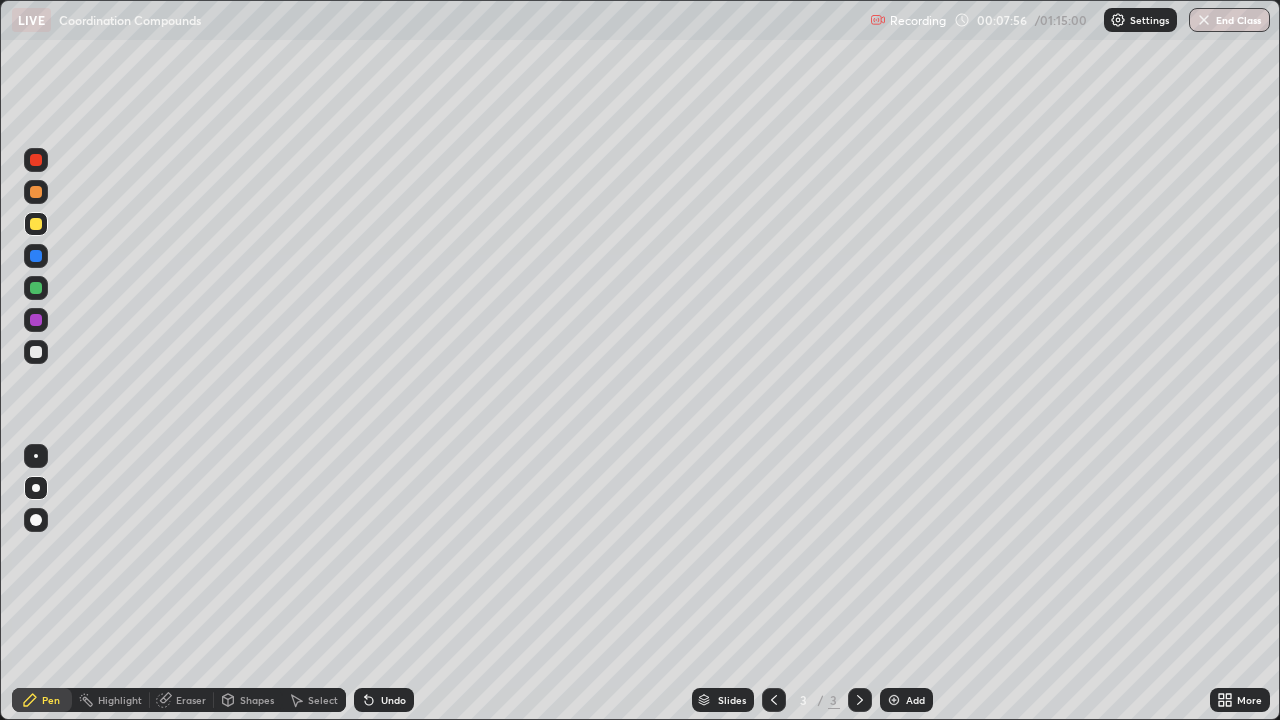 click at bounding box center (894, 700) 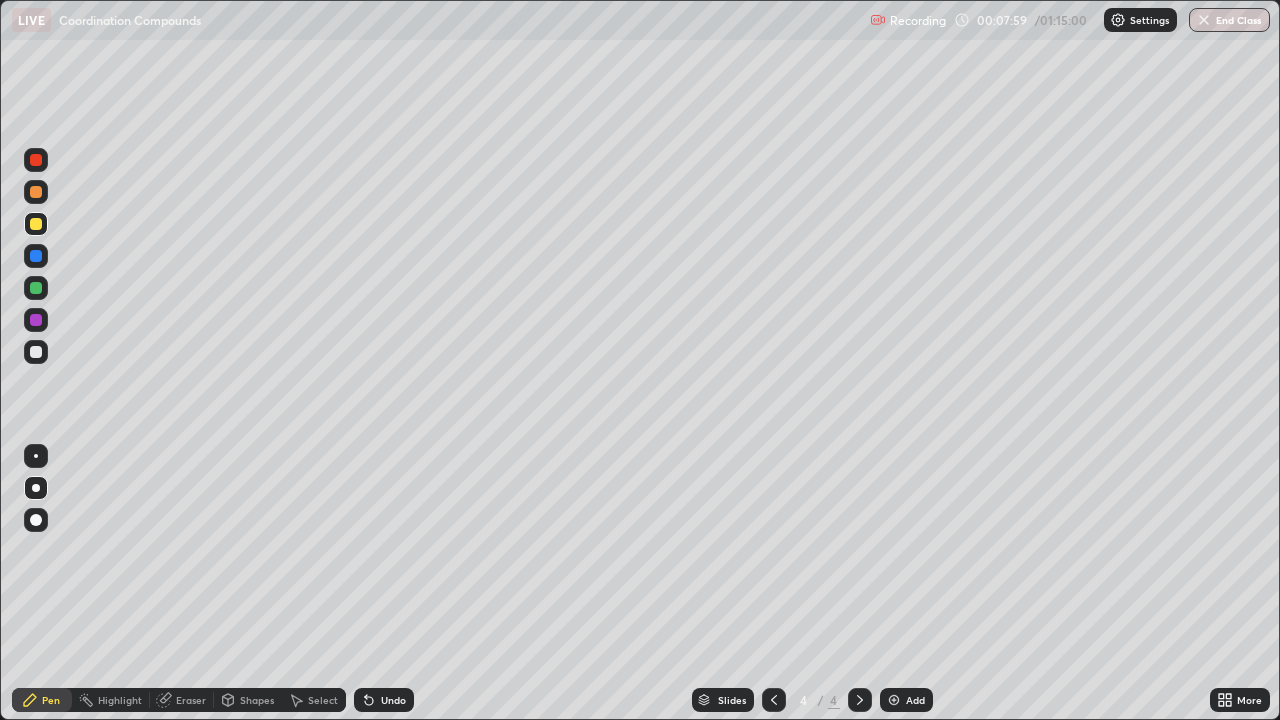 click at bounding box center [36, 352] 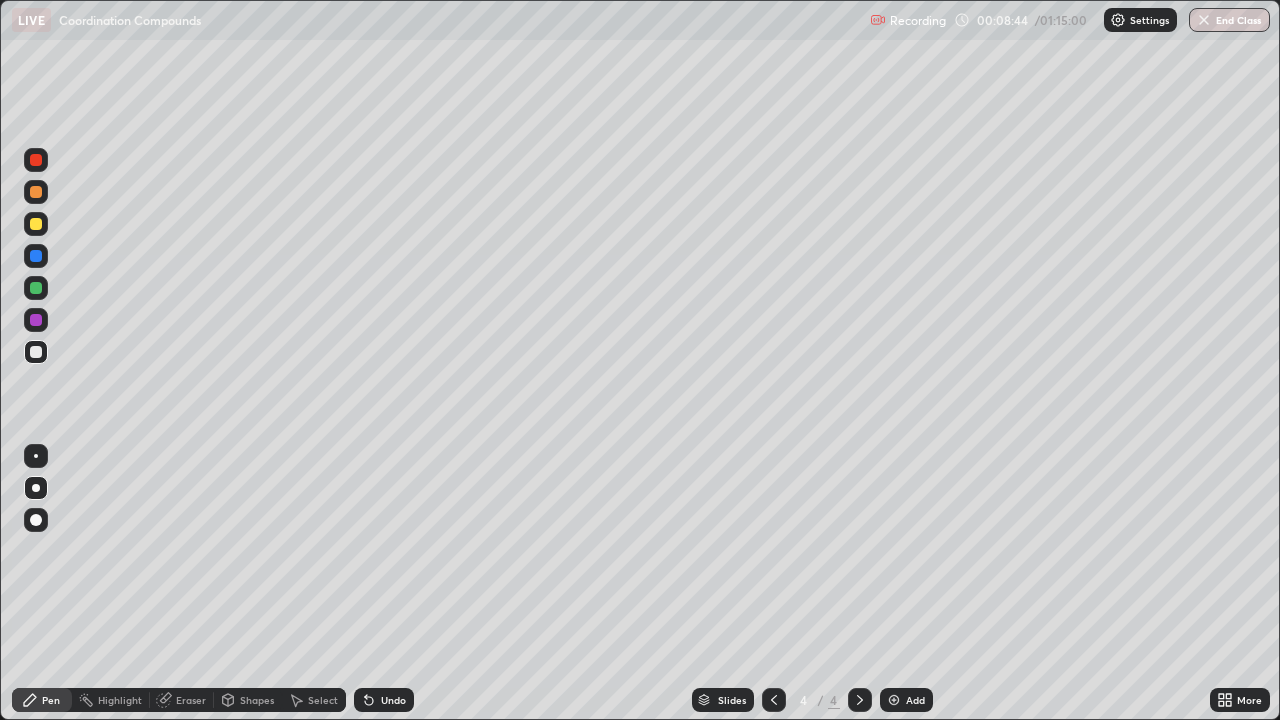 click at bounding box center (36, 520) 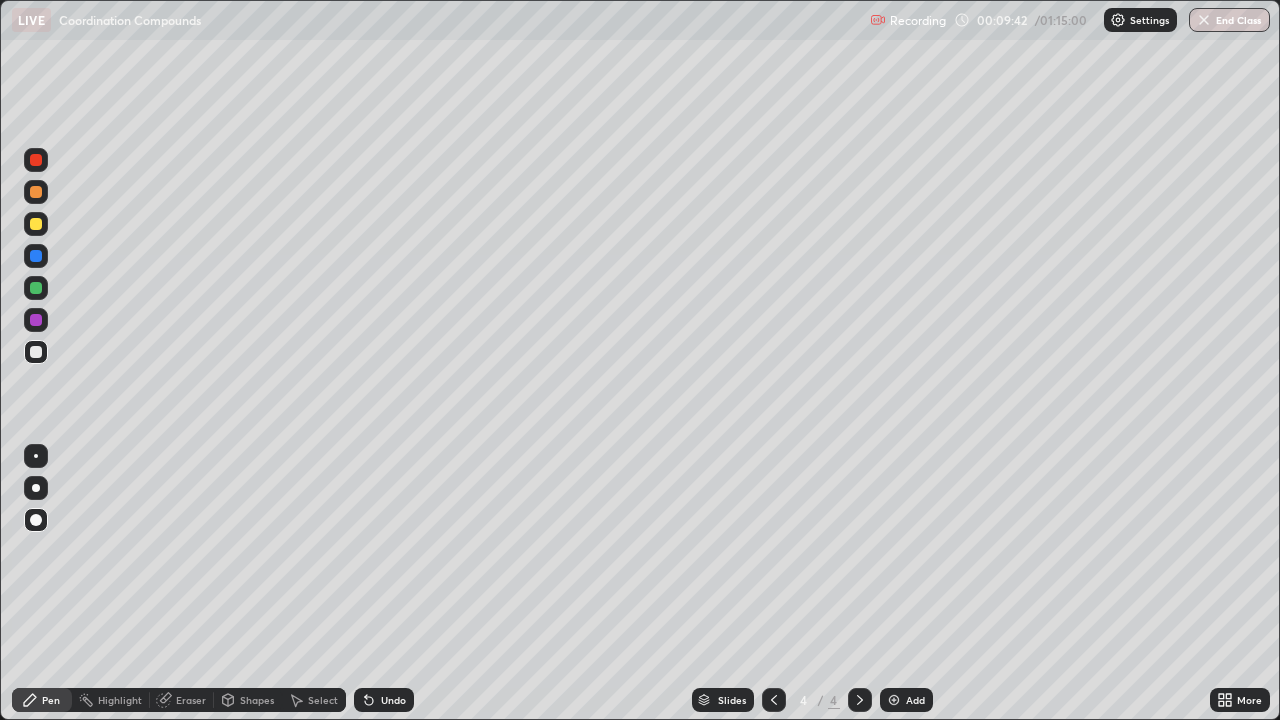 click 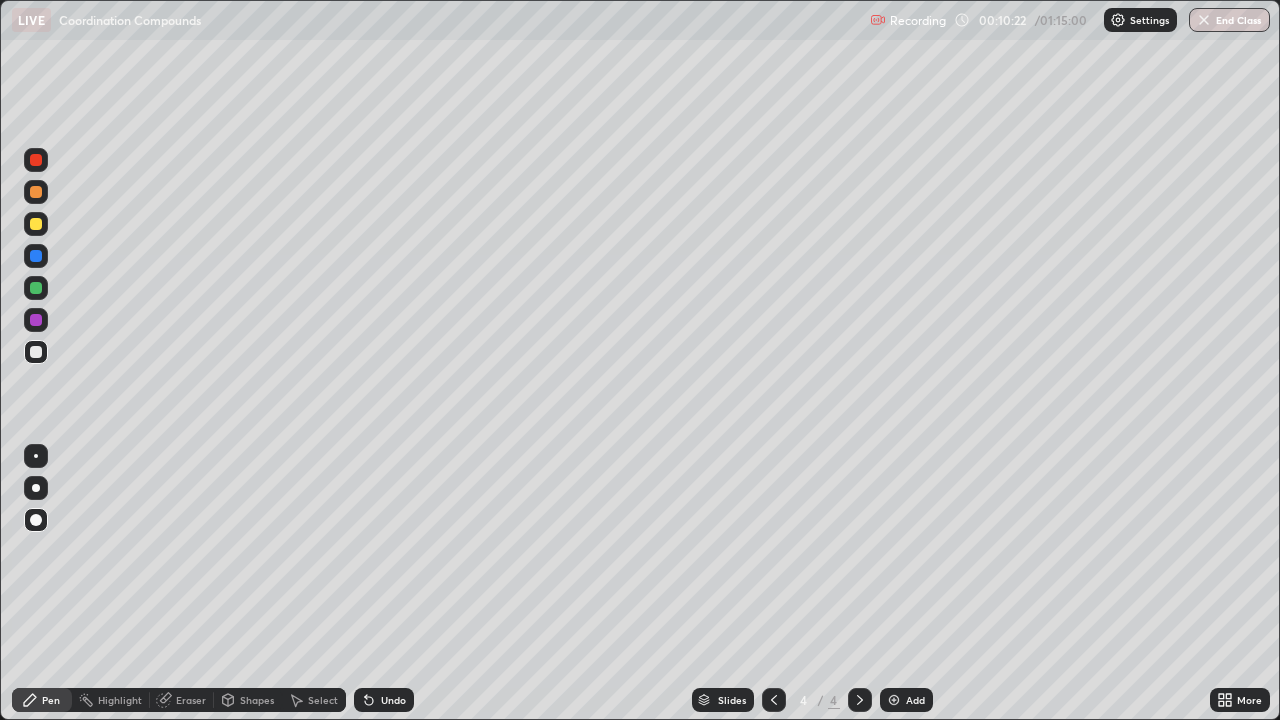 click 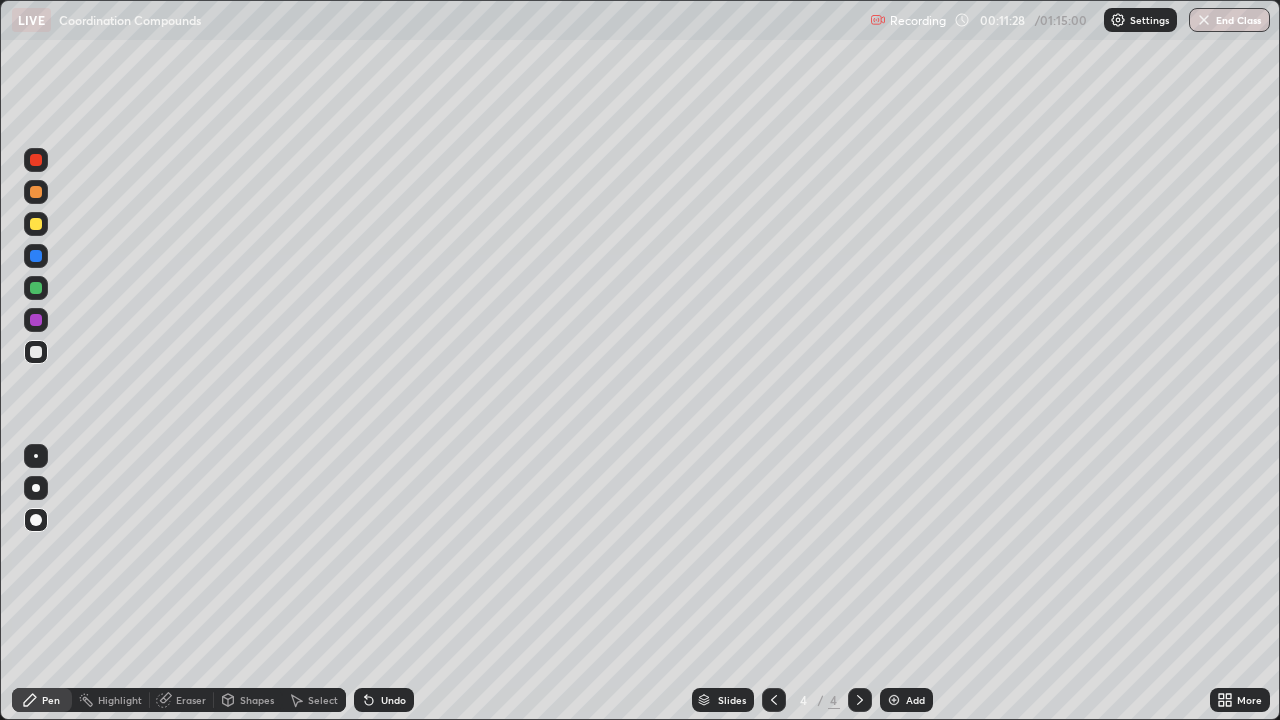 click at bounding box center (36, 224) 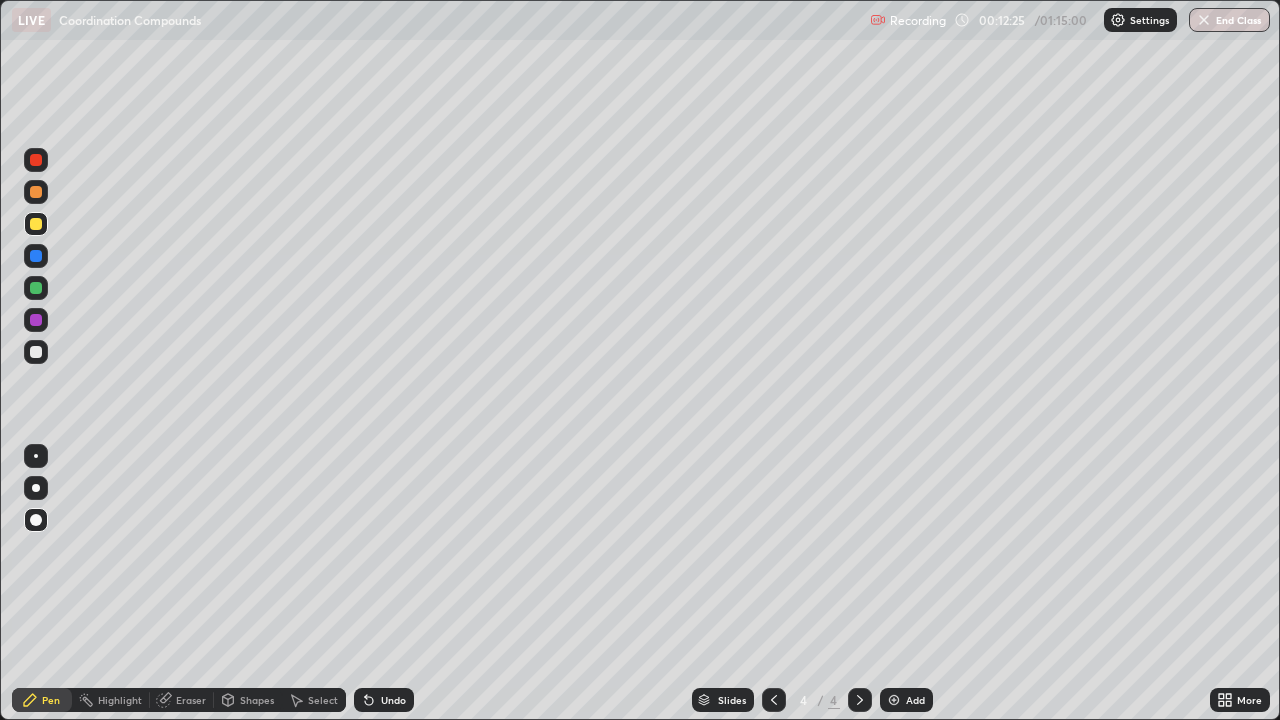 click at bounding box center (36, 288) 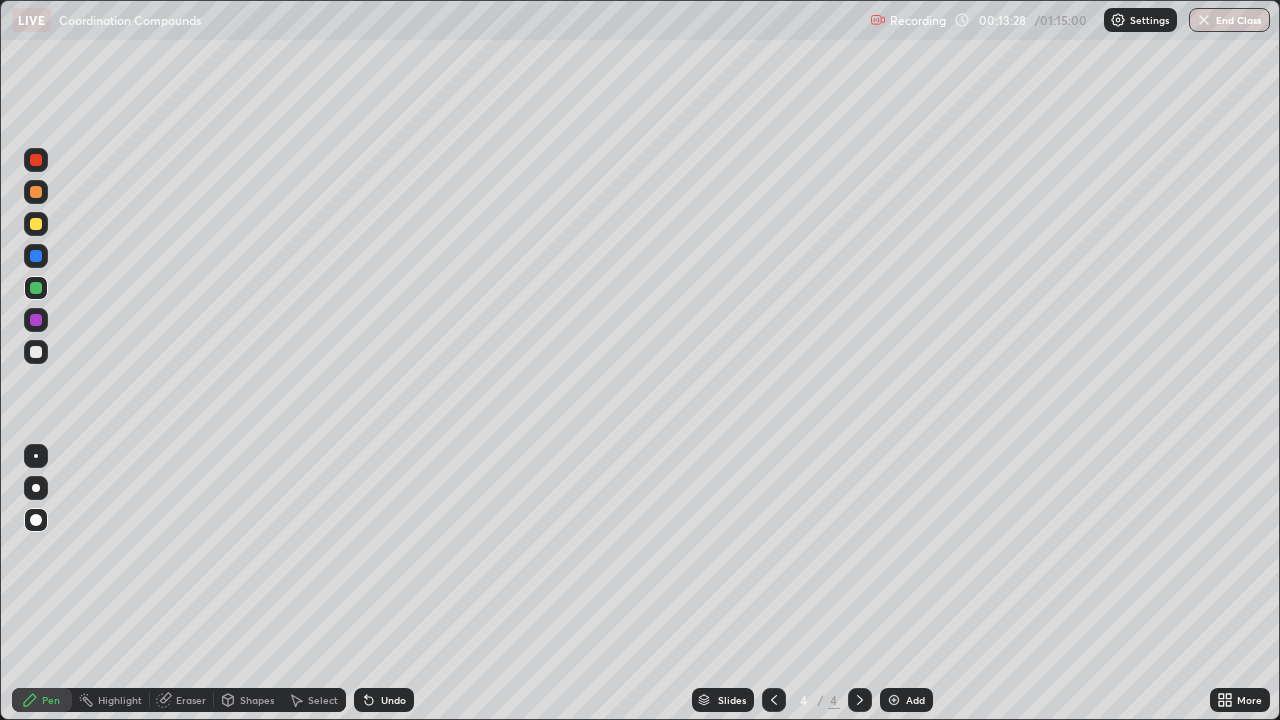 click at bounding box center (36, 192) 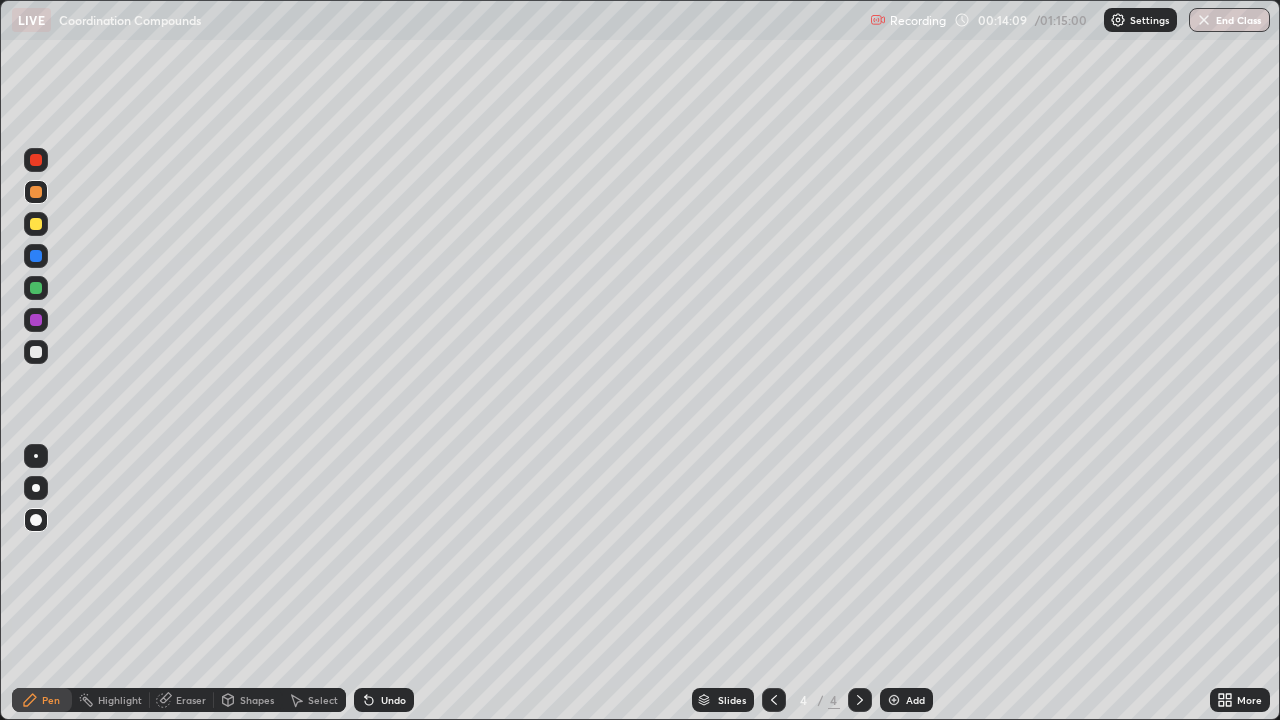 click 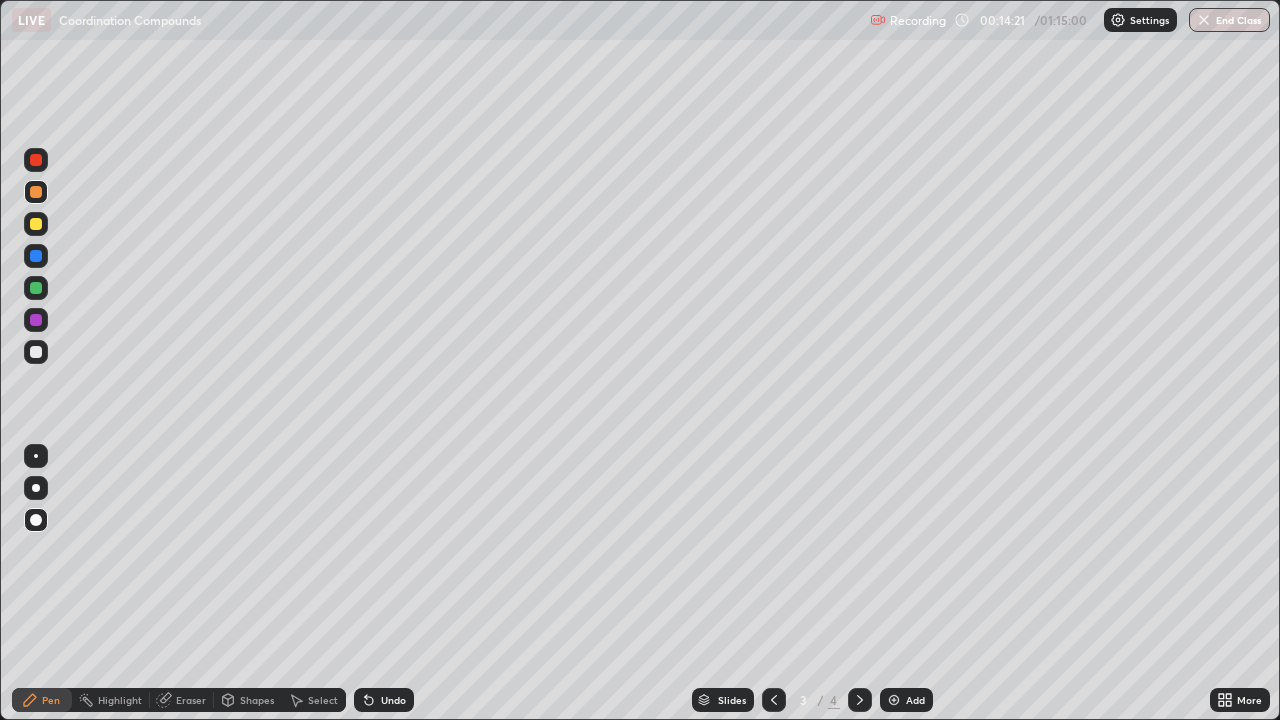 click 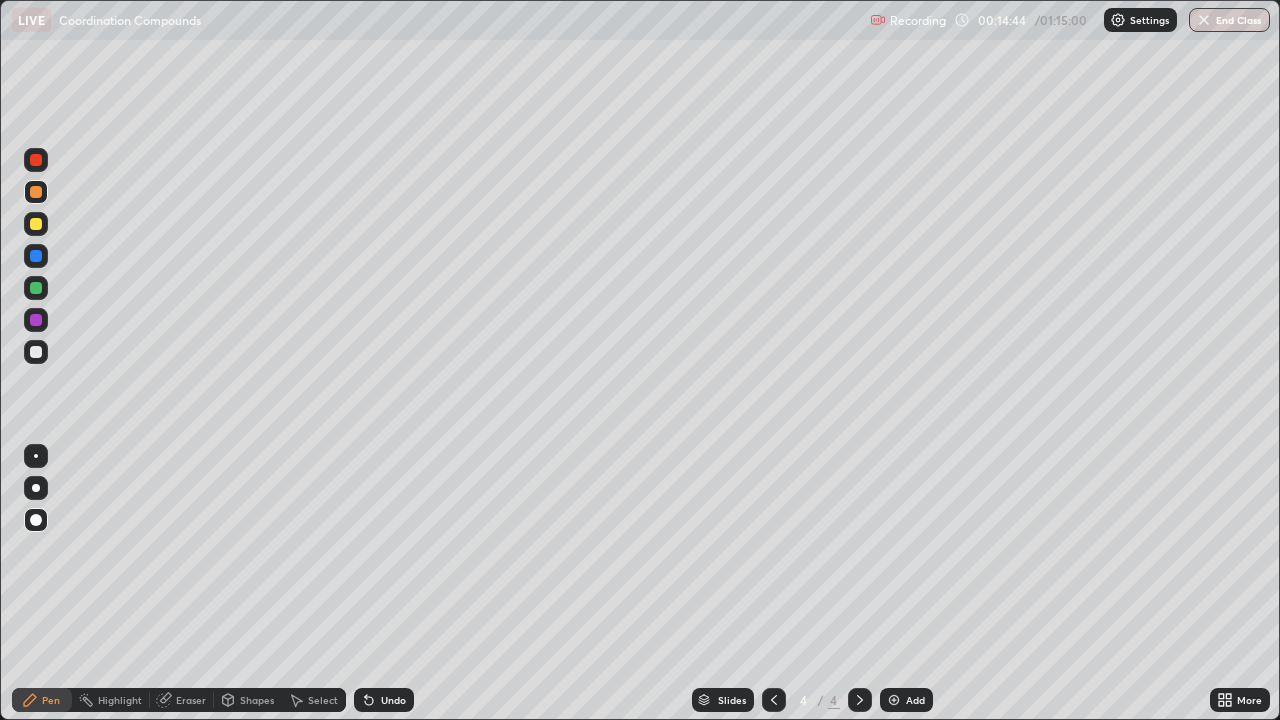 click at bounding box center (36, 288) 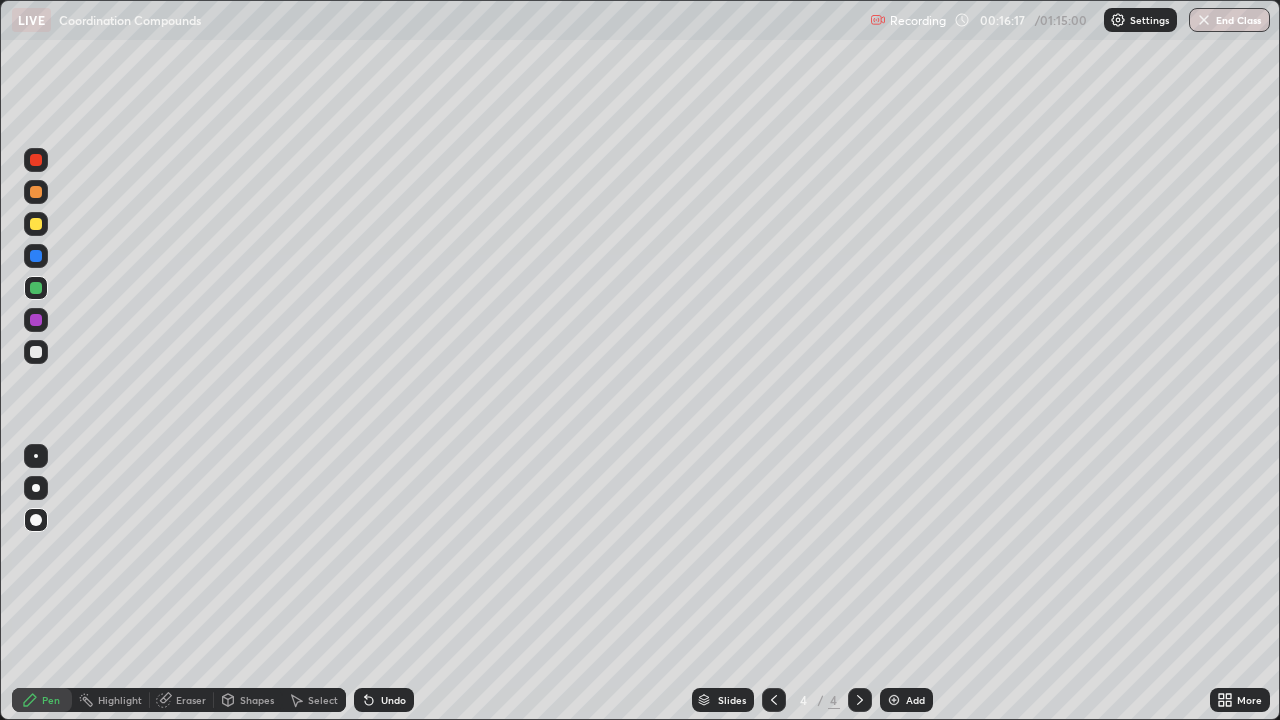 click at bounding box center [894, 700] 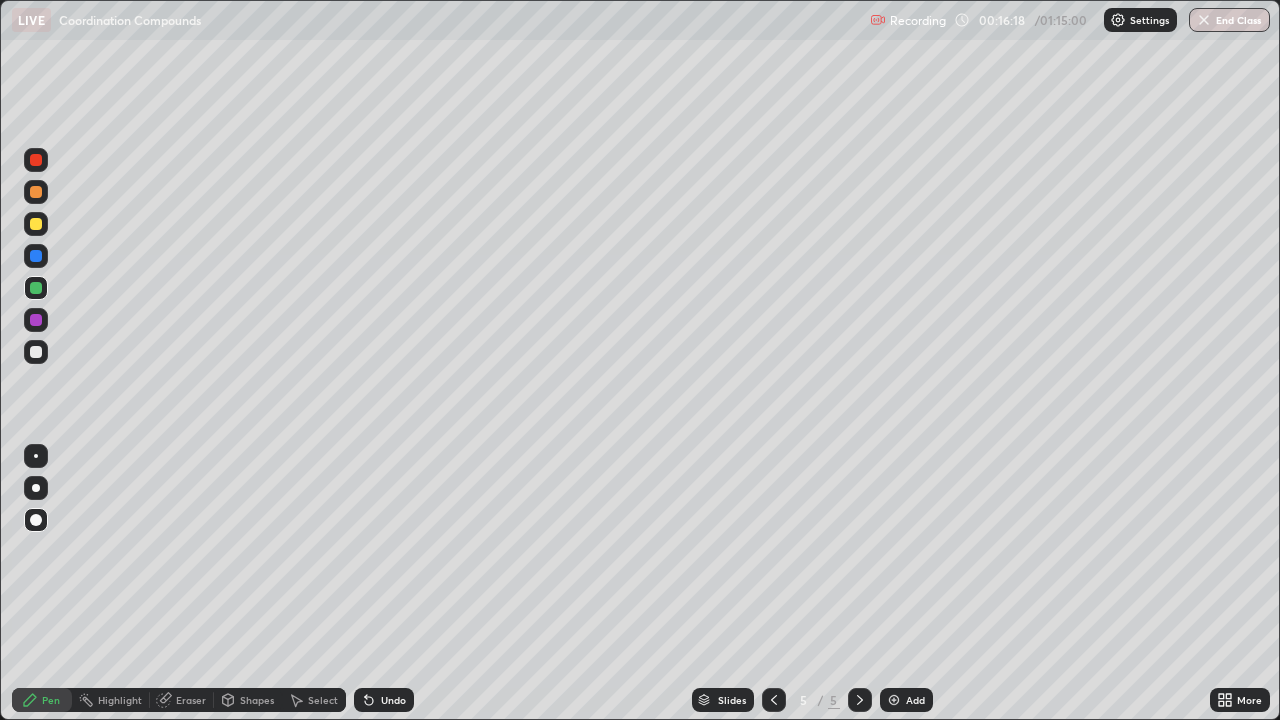 click at bounding box center (36, 352) 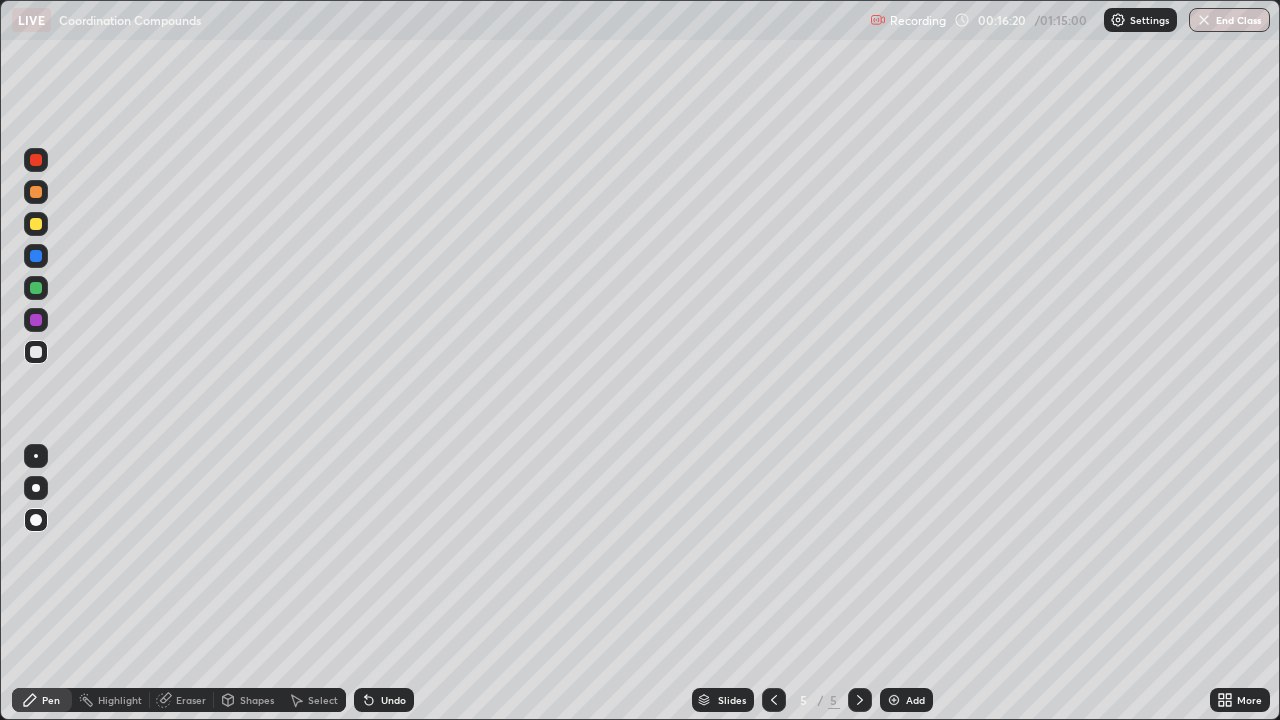 click 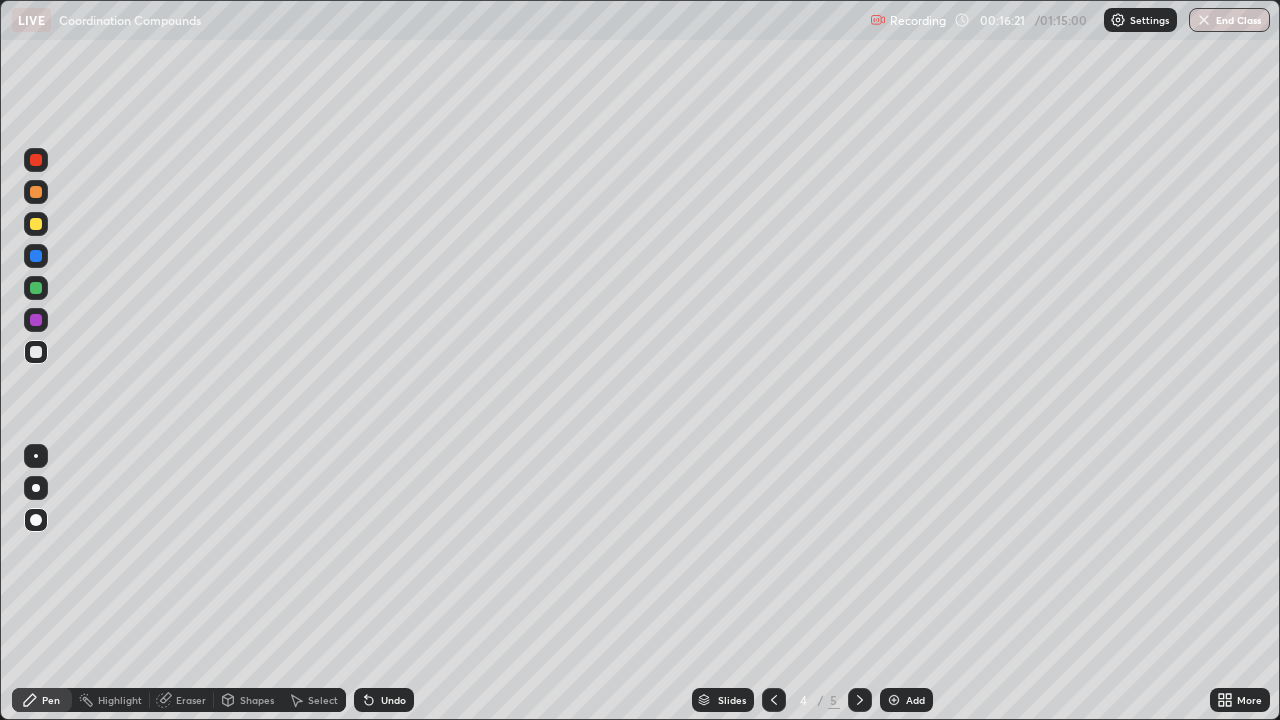 click 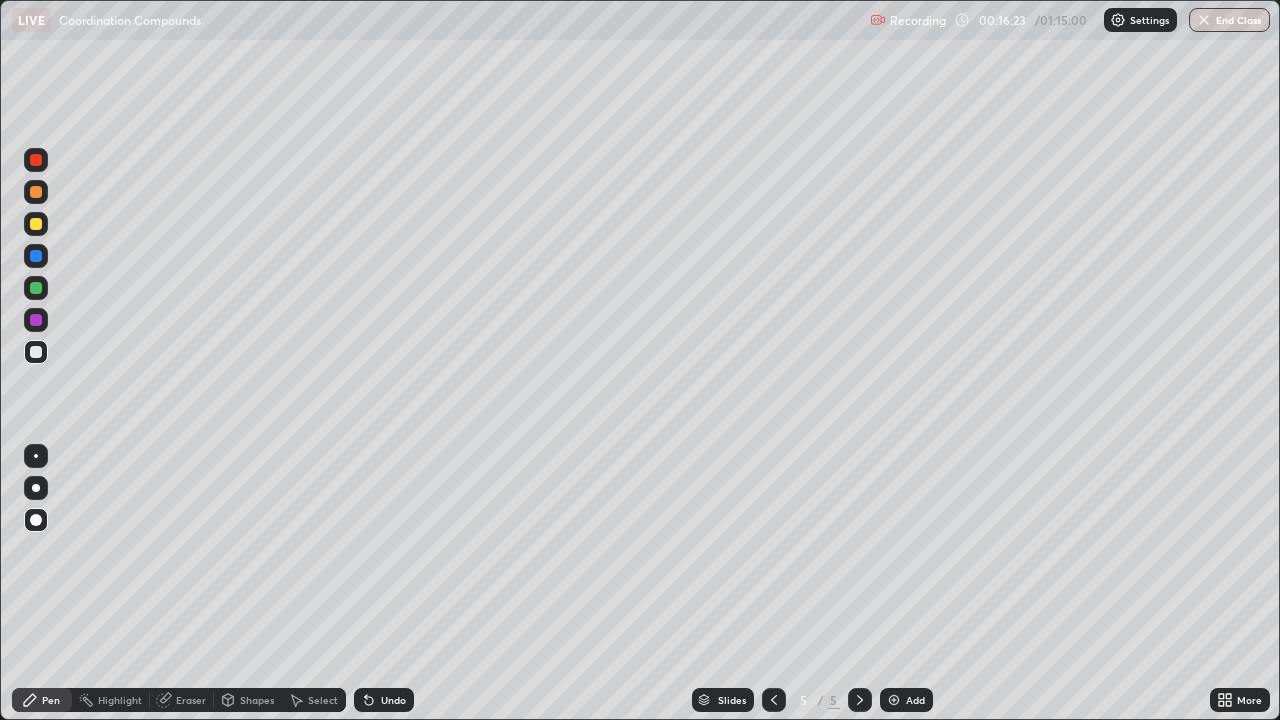 click at bounding box center [36, 488] 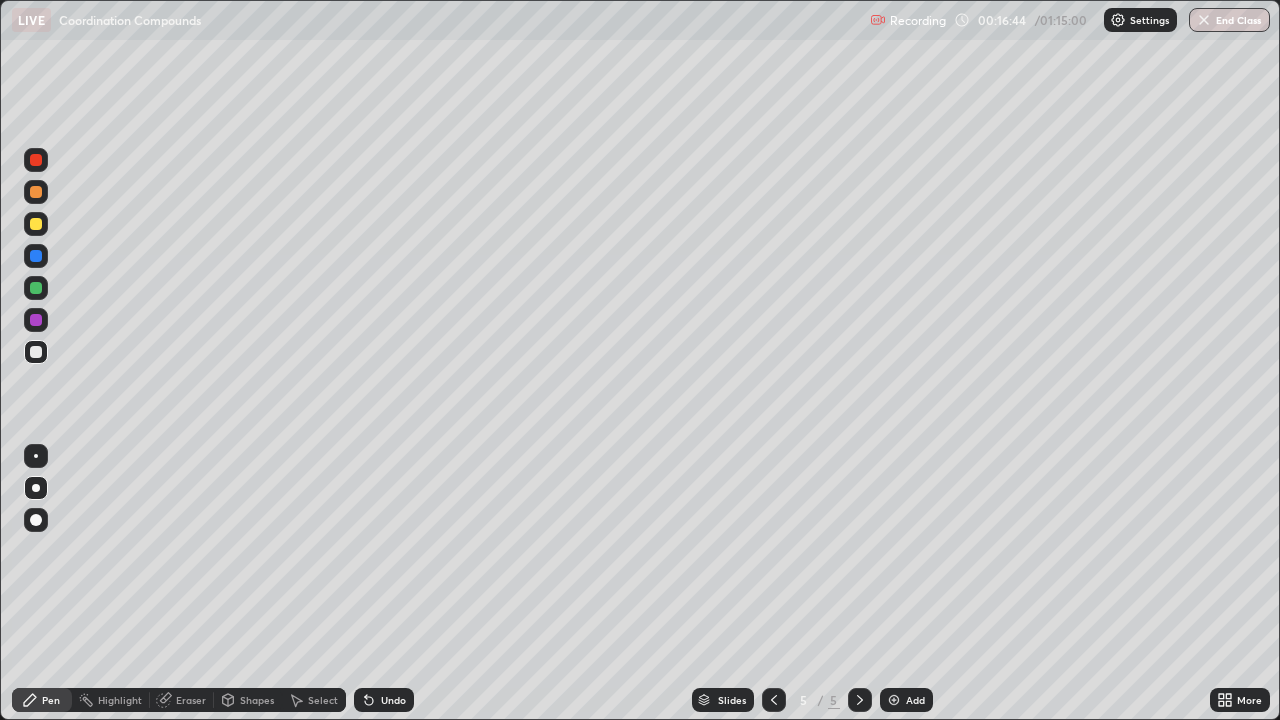 click at bounding box center (36, 224) 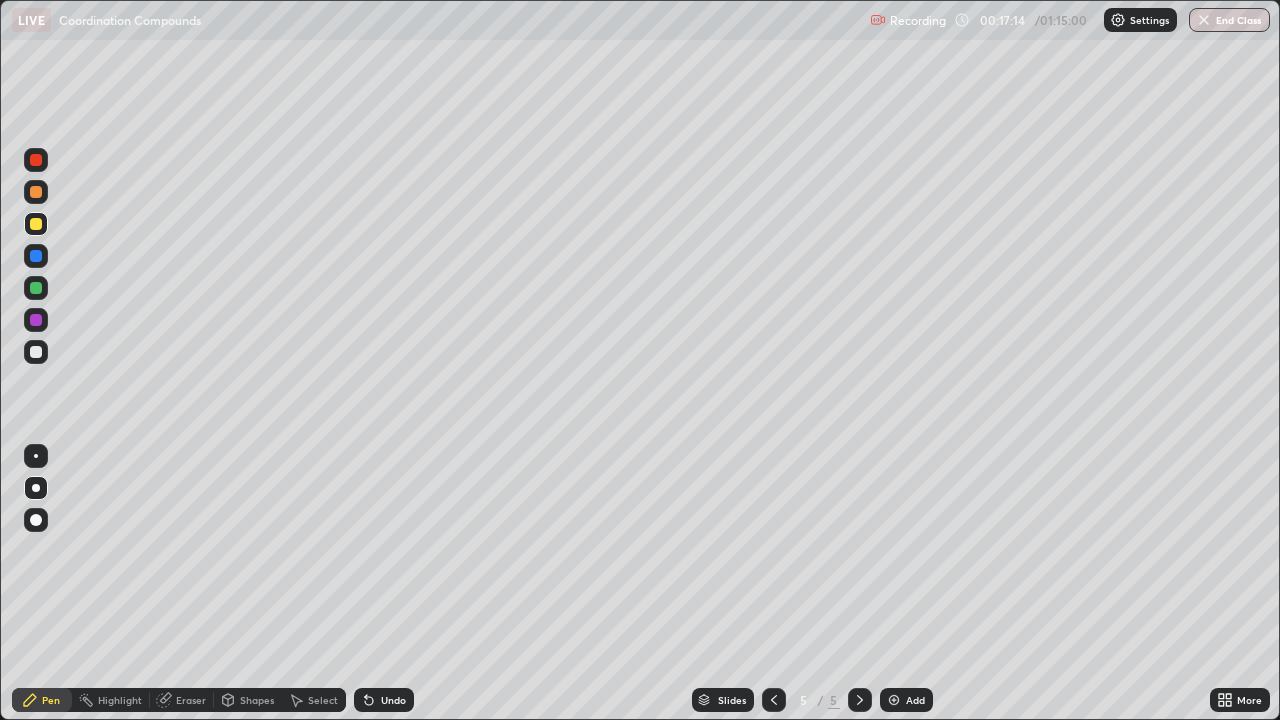 click at bounding box center [36, 352] 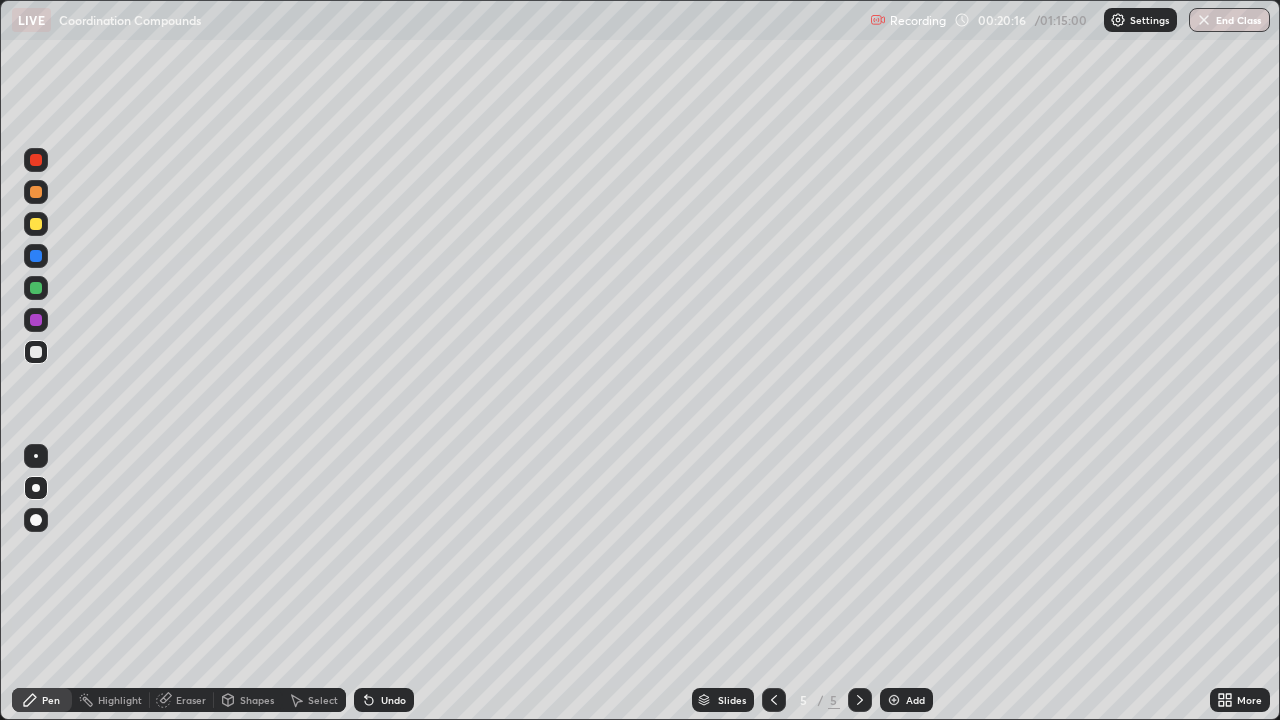 click at bounding box center [36, 160] 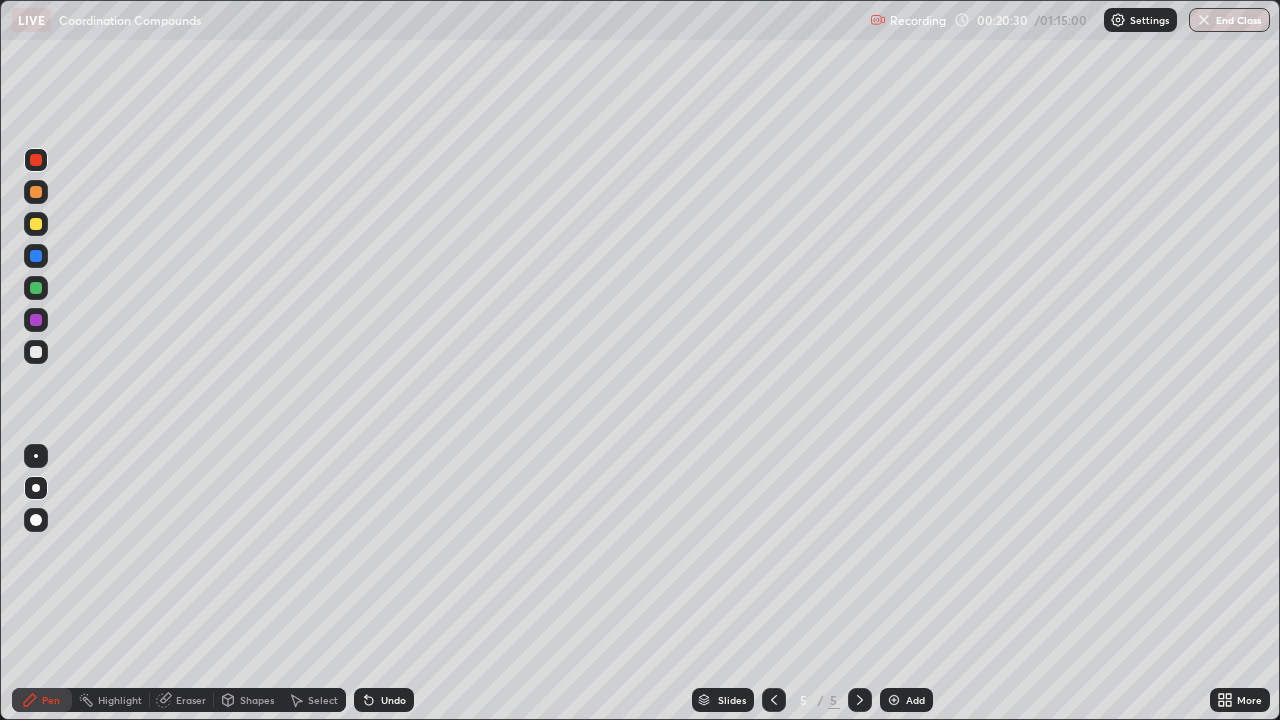 click on "Undo" at bounding box center [384, 700] 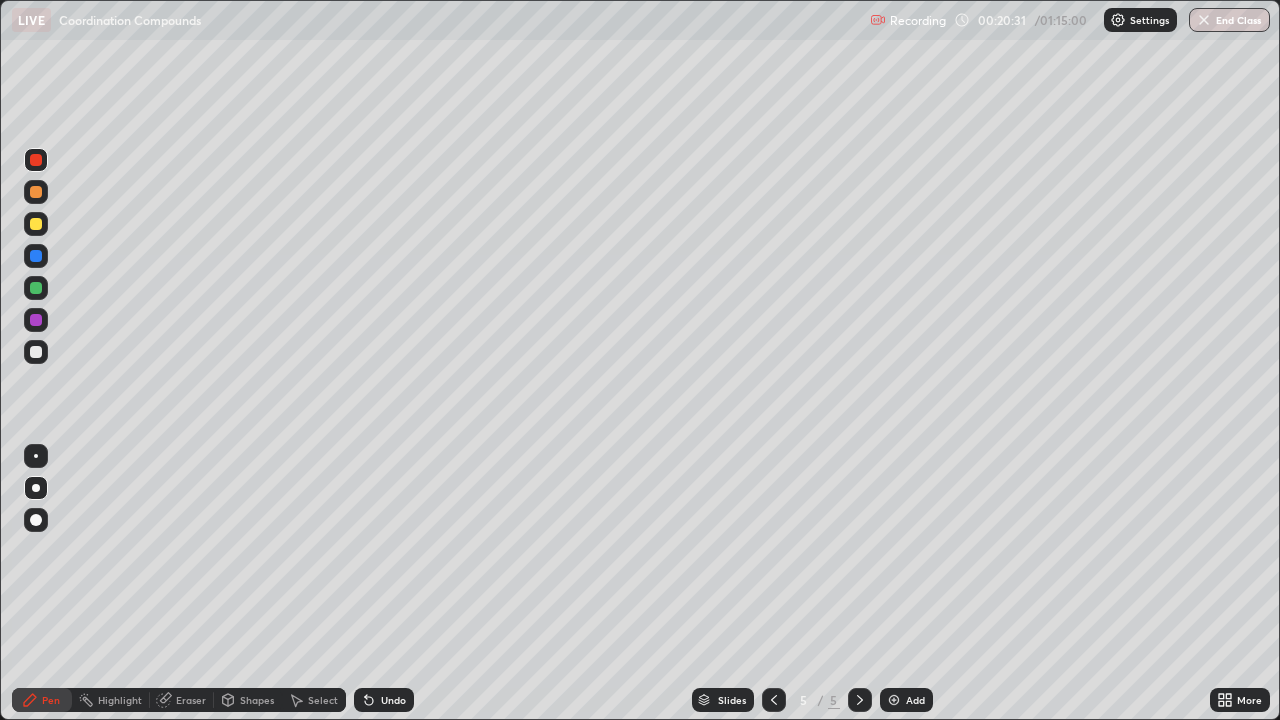 click at bounding box center [36, 352] 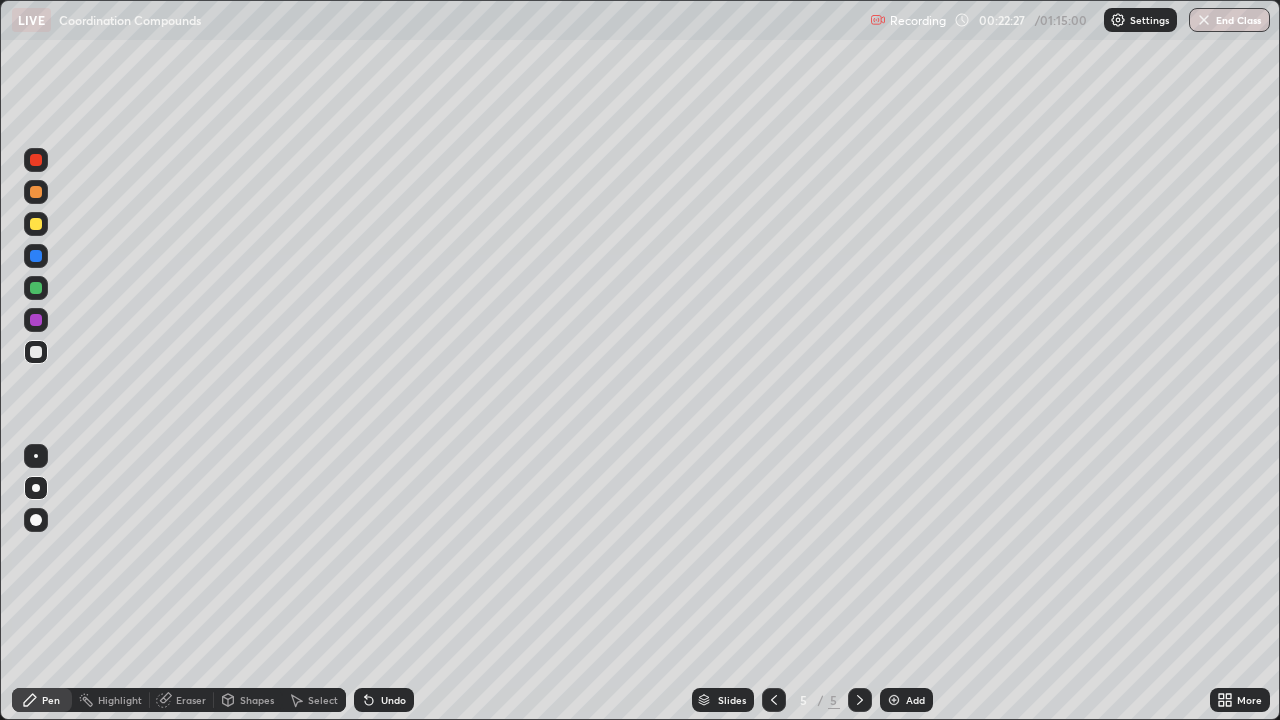 click at bounding box center (36, 192) 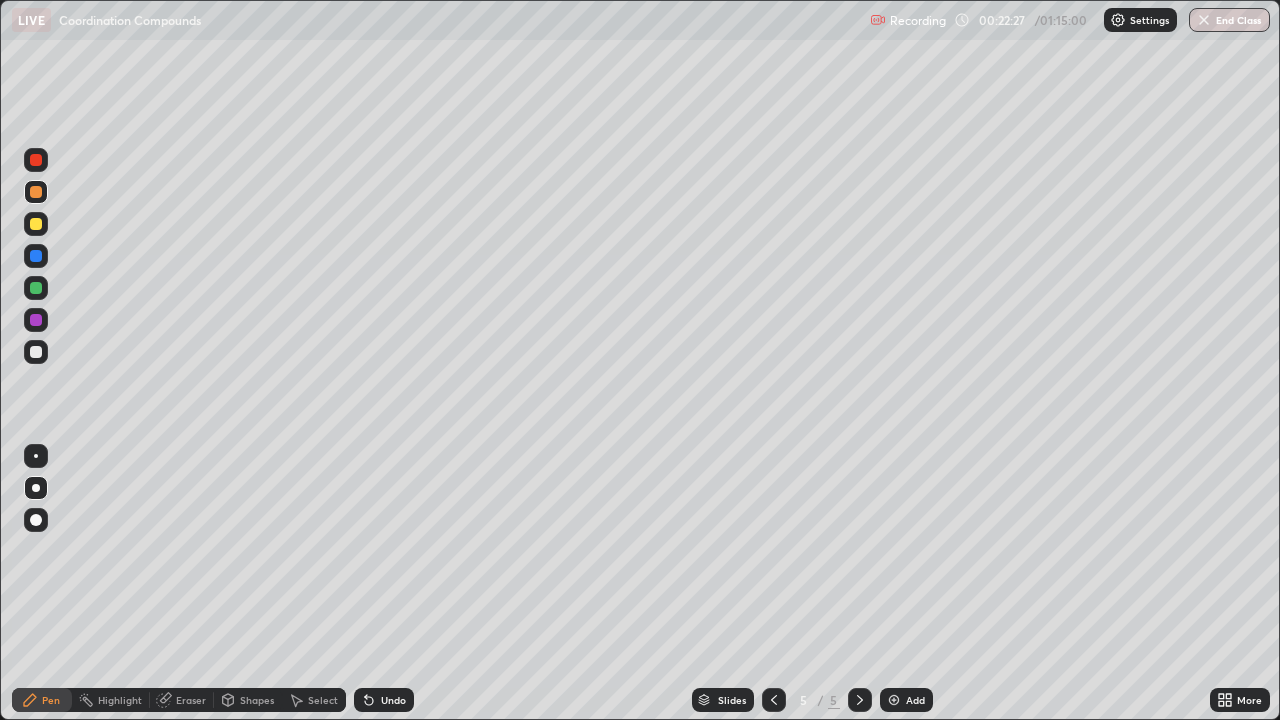 click at bounding box center (36, 192) 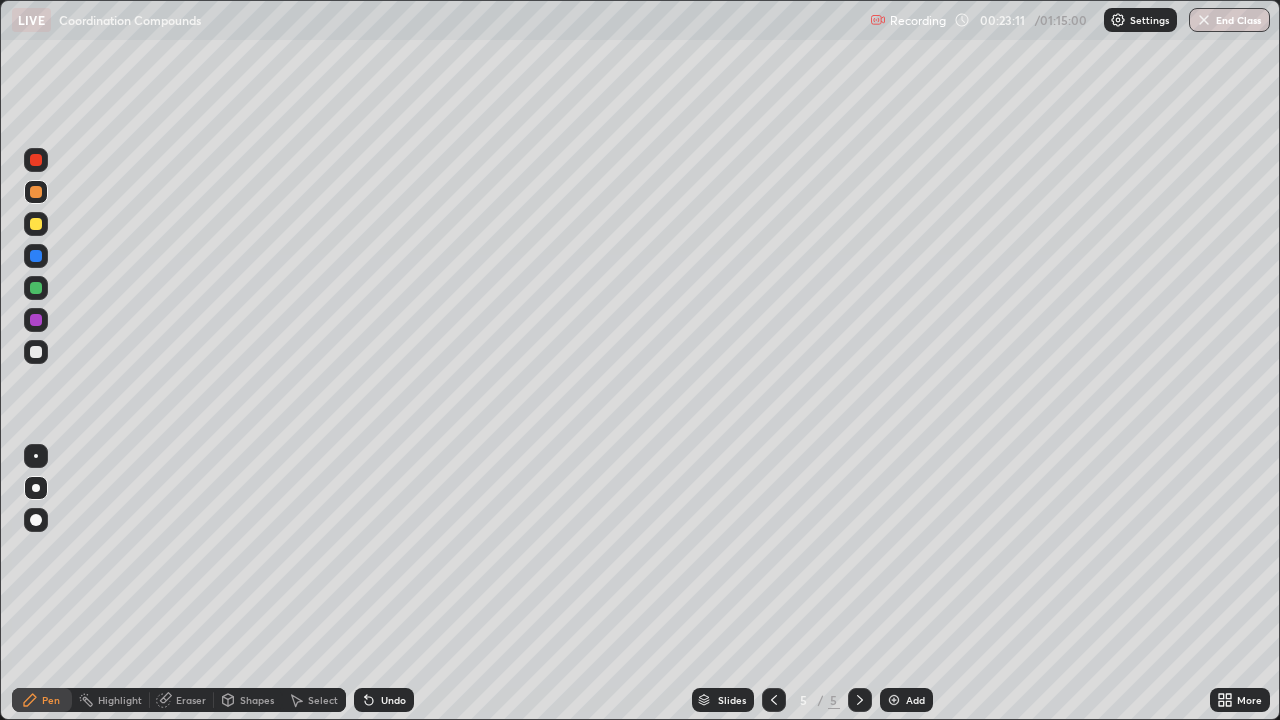 click at bounding box center (36, 288) 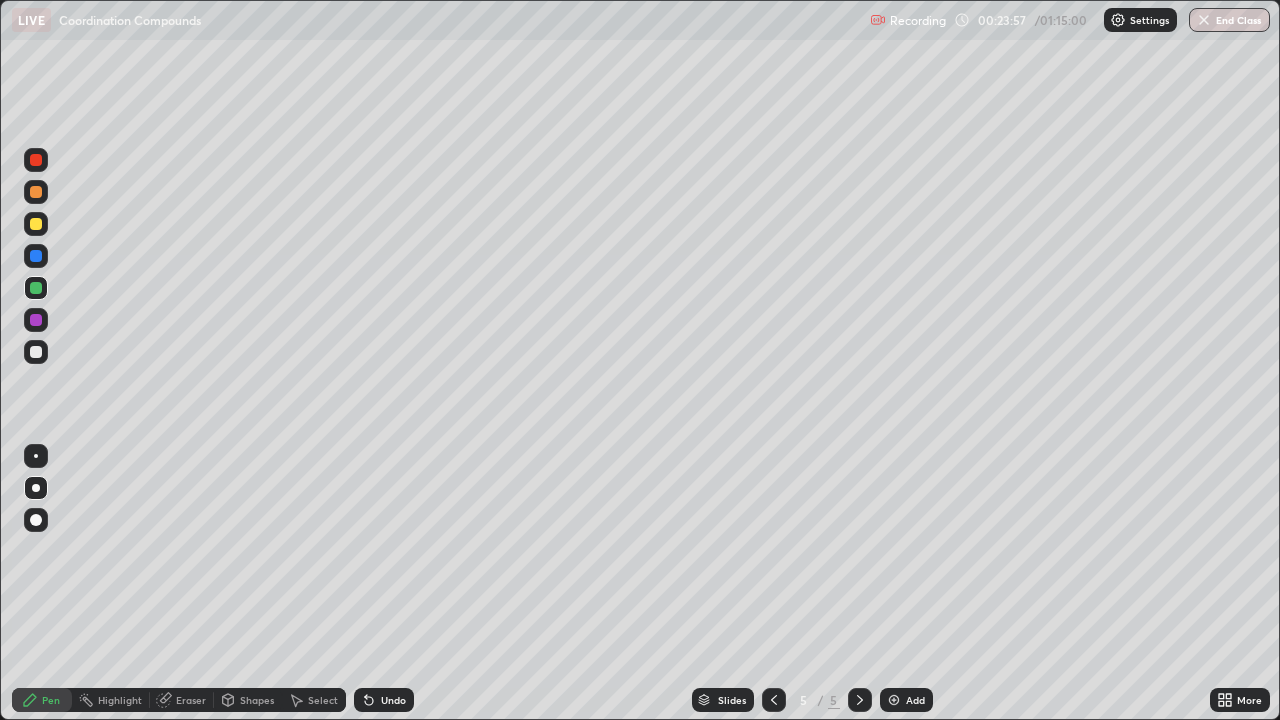 click at bounding box center (36, 160) 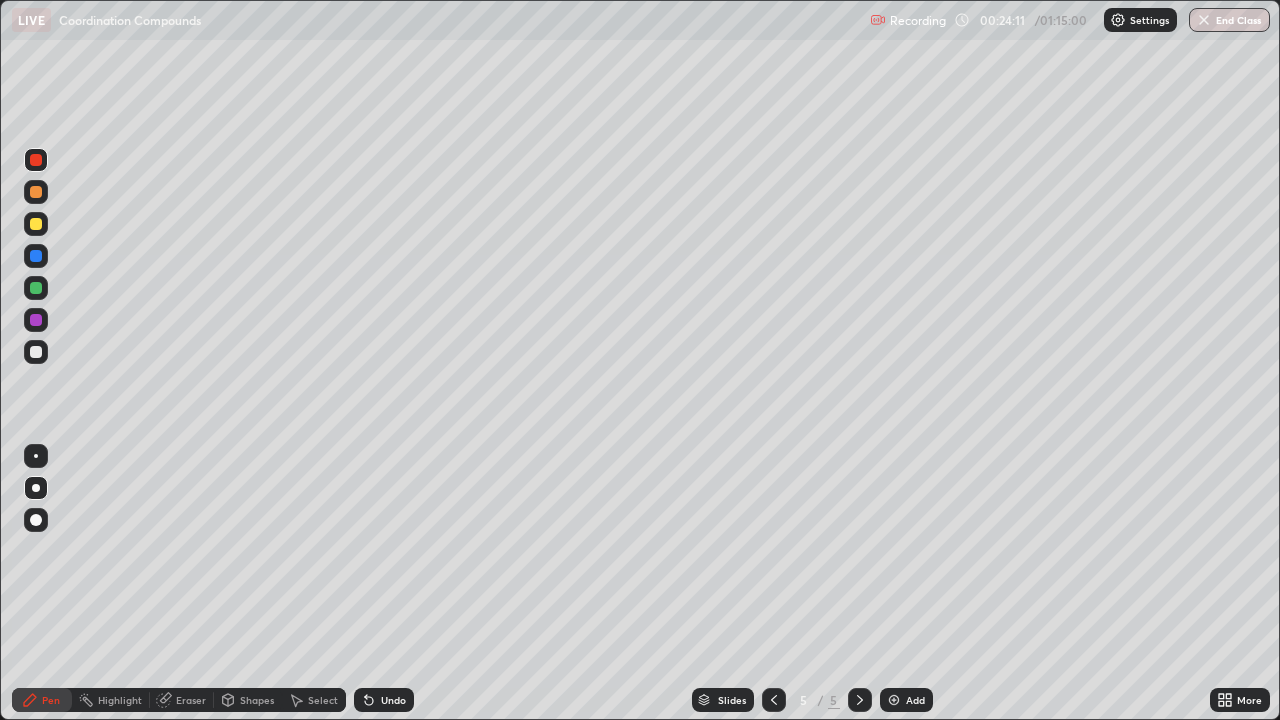 click at bounding box center [36, 224] 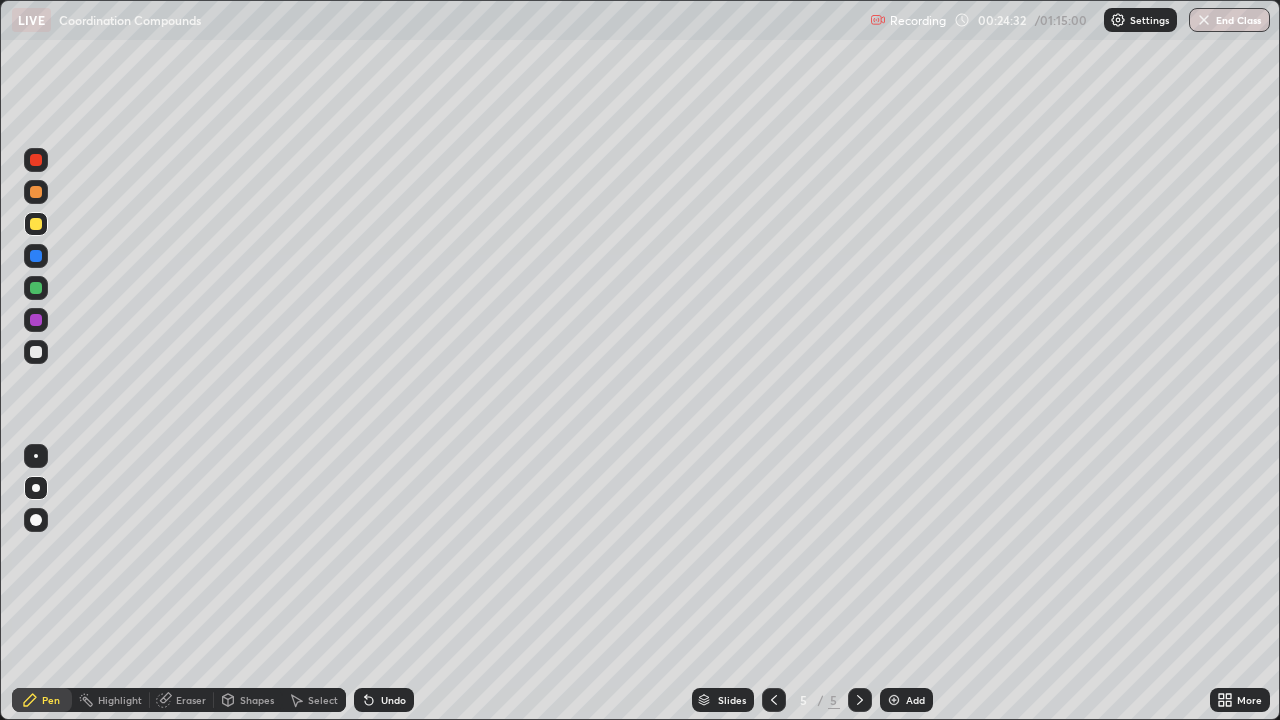 click at bounding box center (36, 192) 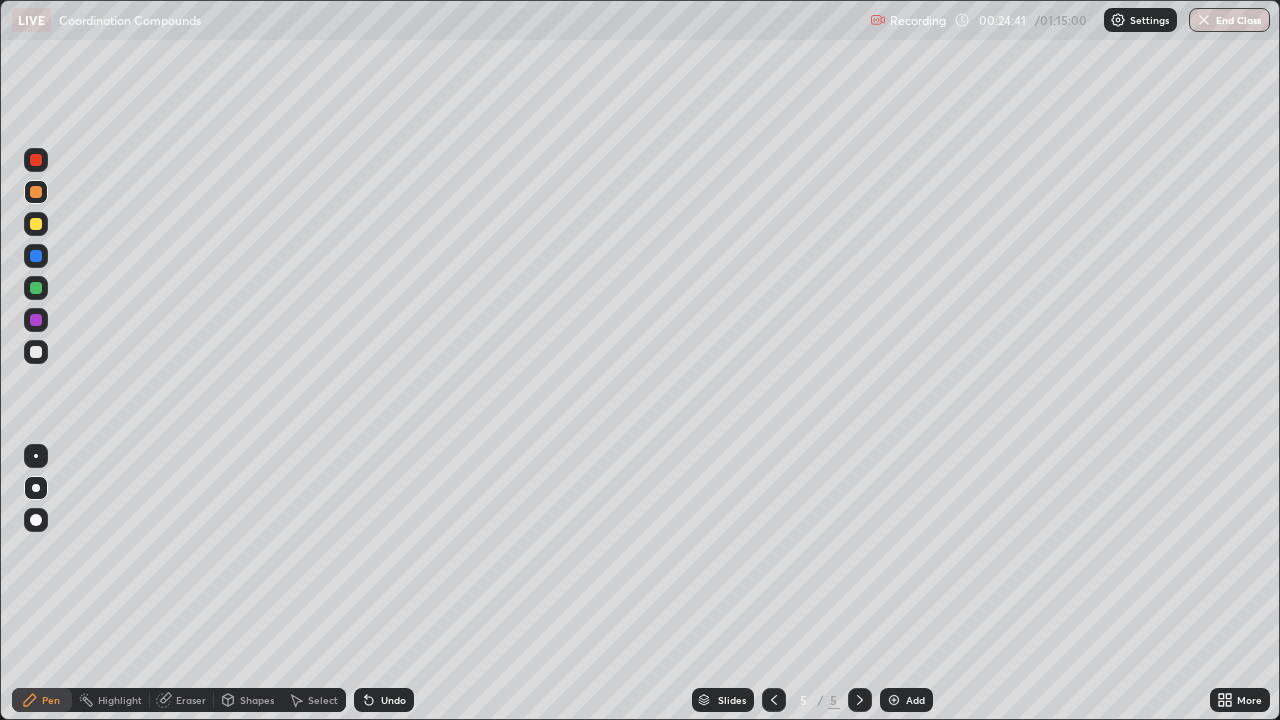 click at bounding box center [36, 160] 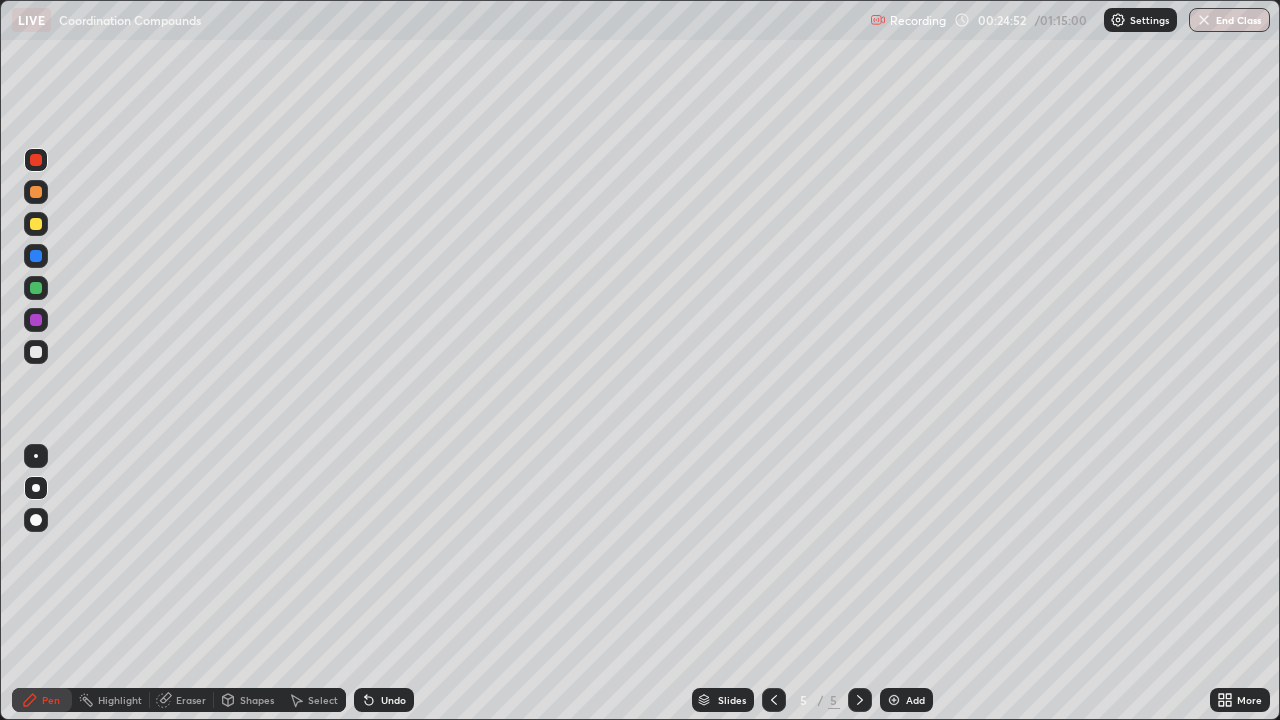 click on "Add" at bounding box center [906, 700] 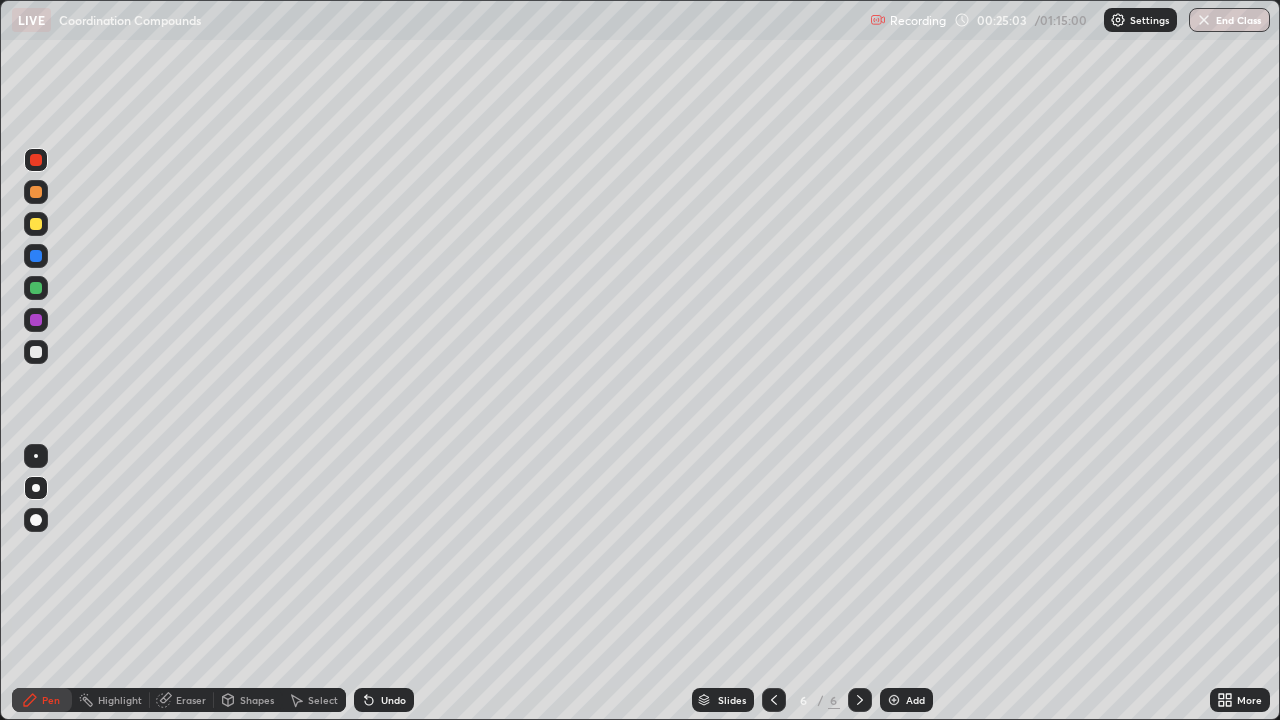 click on "Undo" at bounding box center (384, 700) 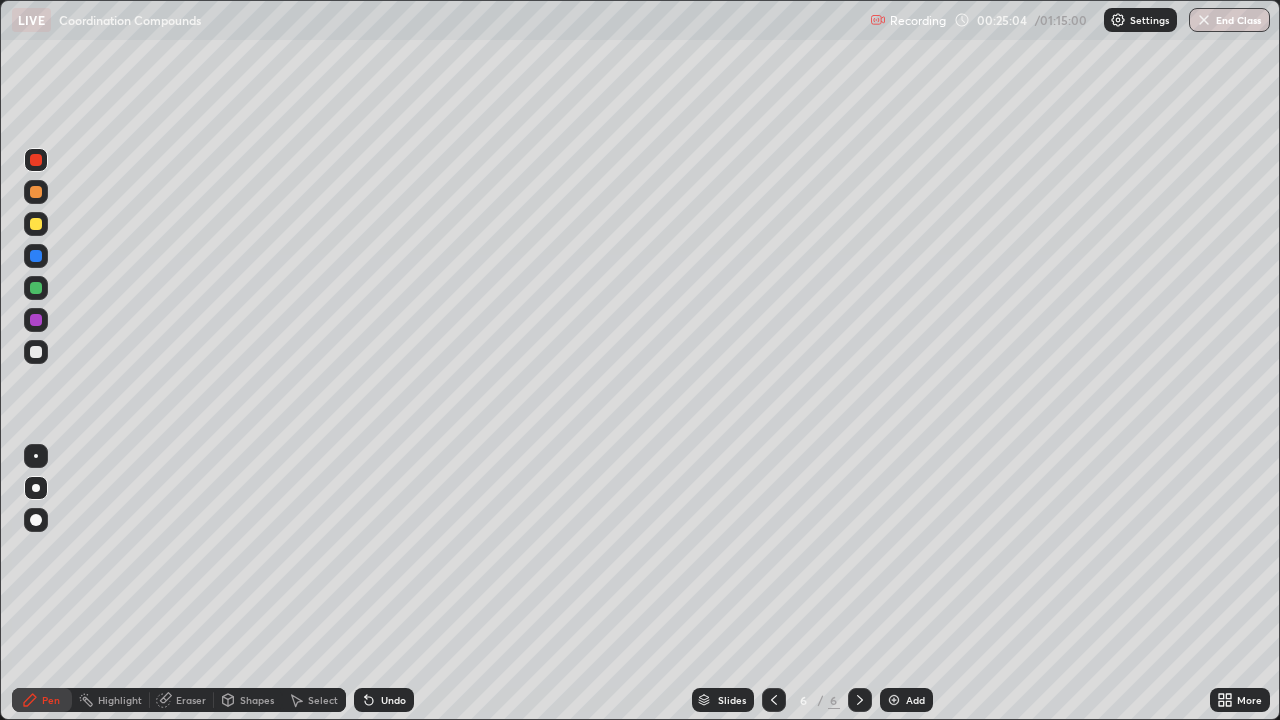 click on "Undo" at bounding box center [384, 700] 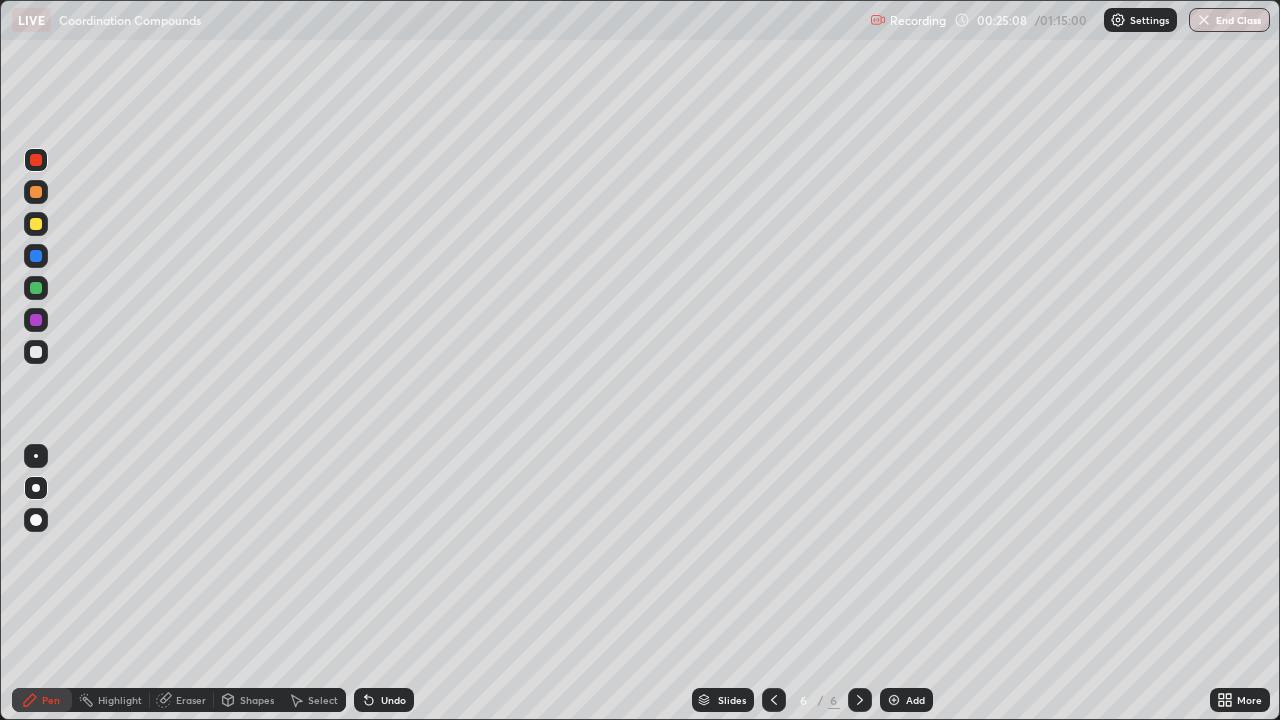 click at bounding box center (36, 352) 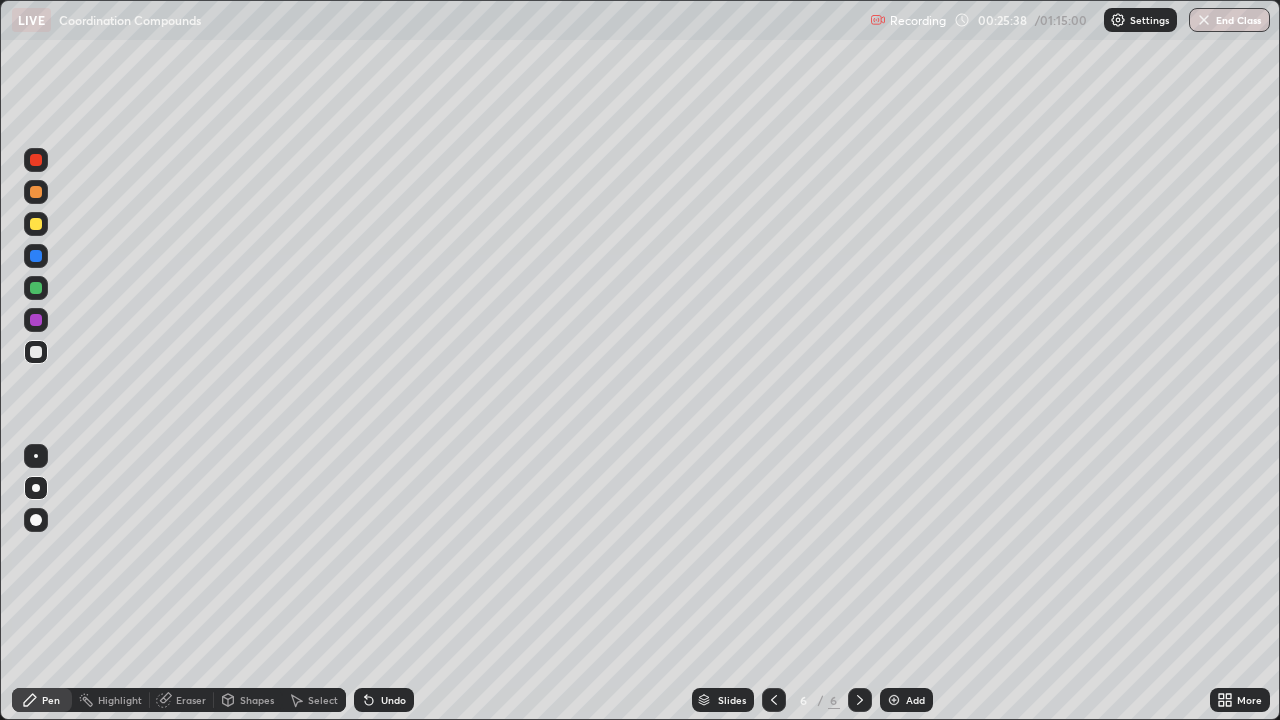 click 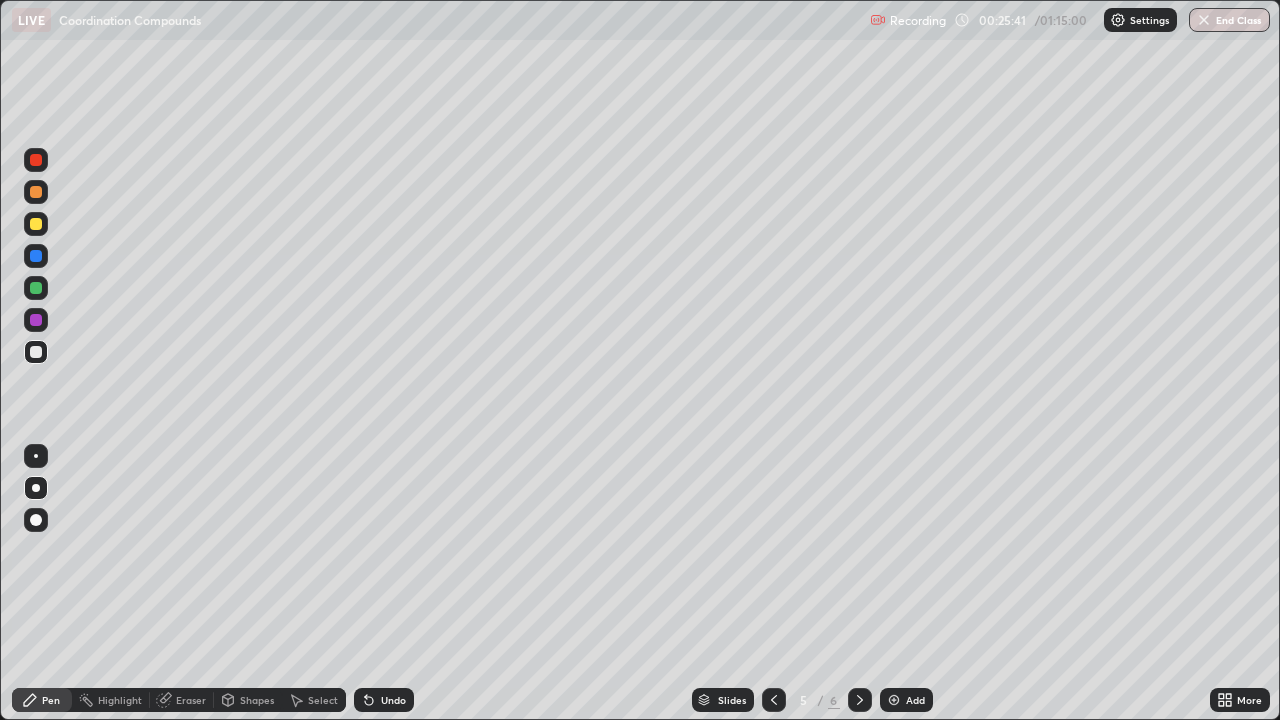 click at bounding box center [36, 288] 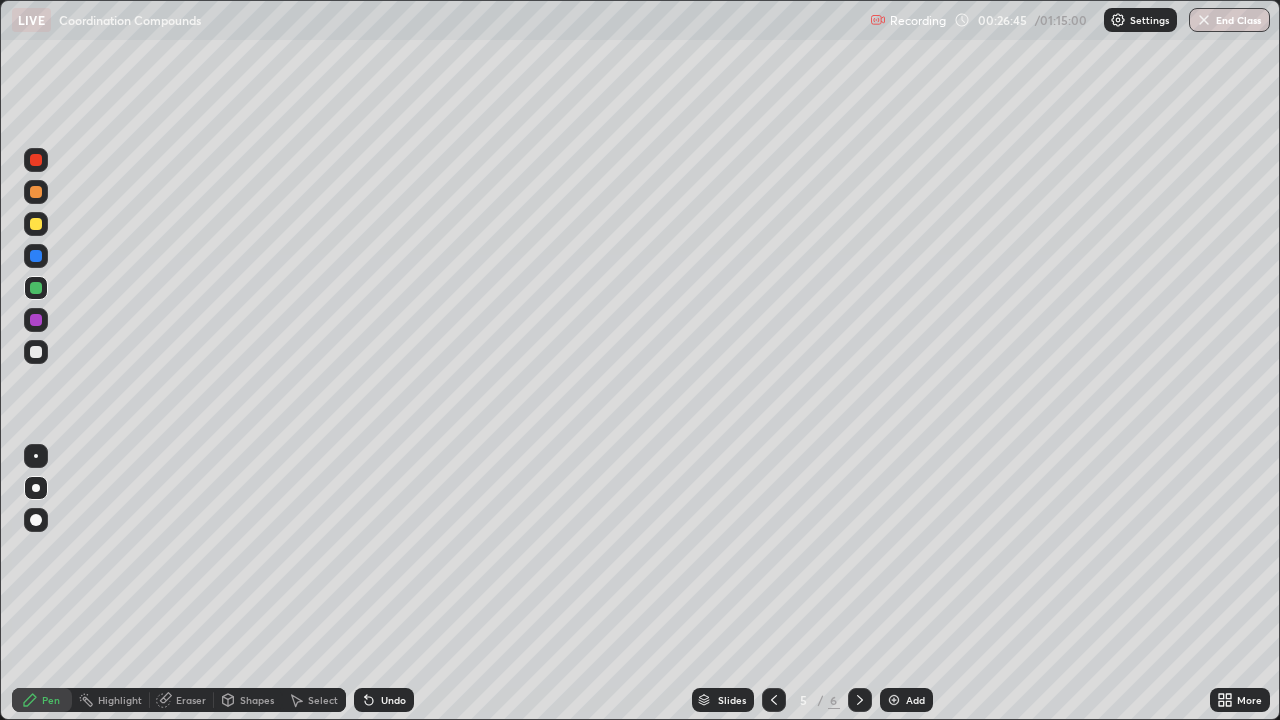 click 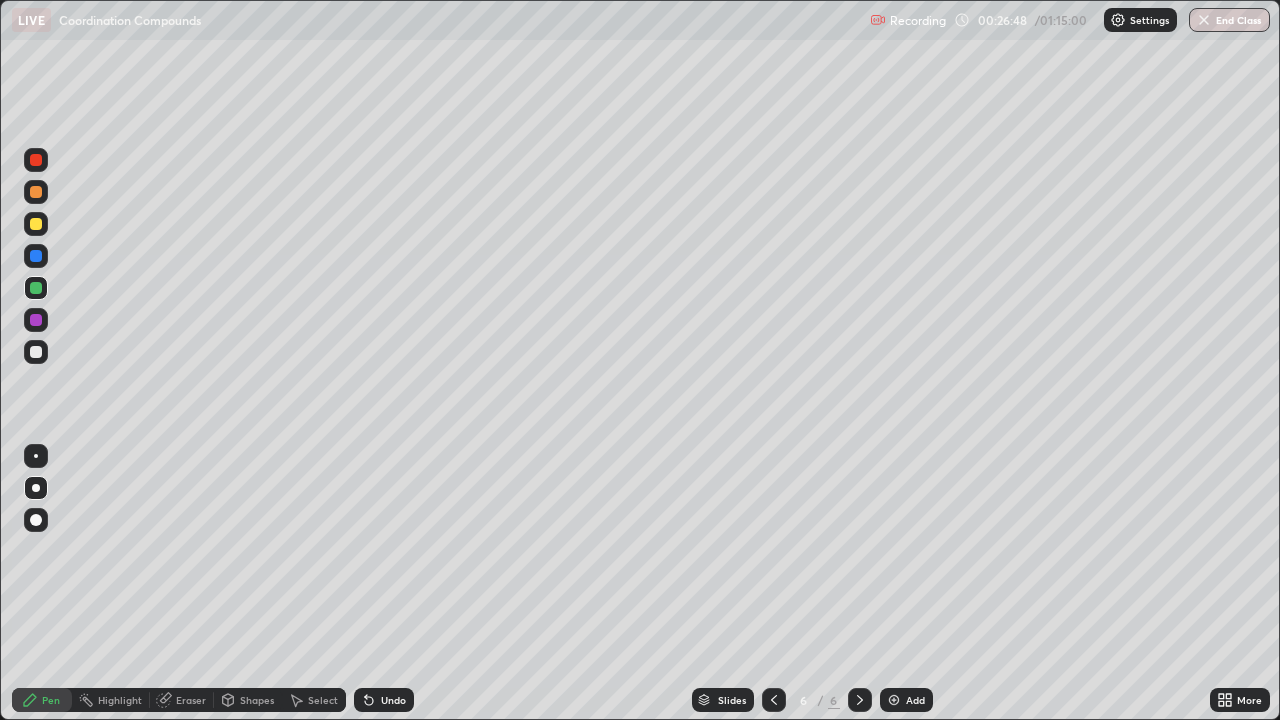 click at bounding box center [36, 288] 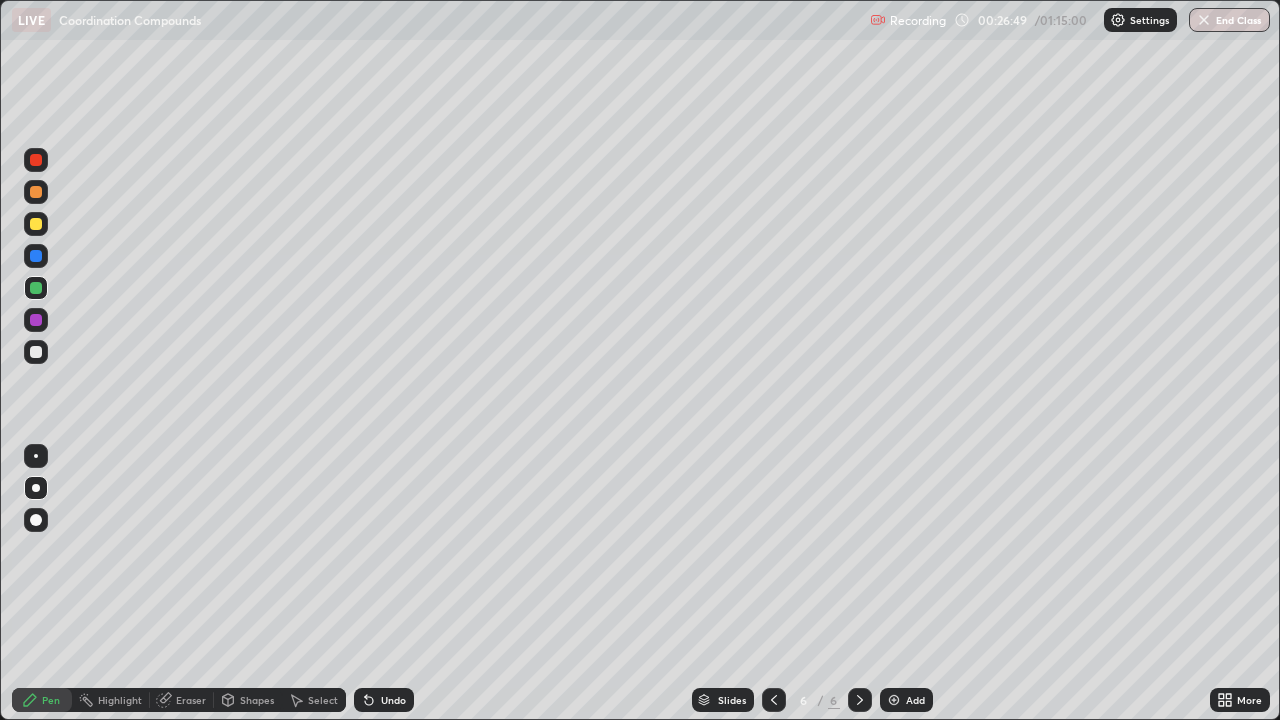 click at bounding box center [36, 288] 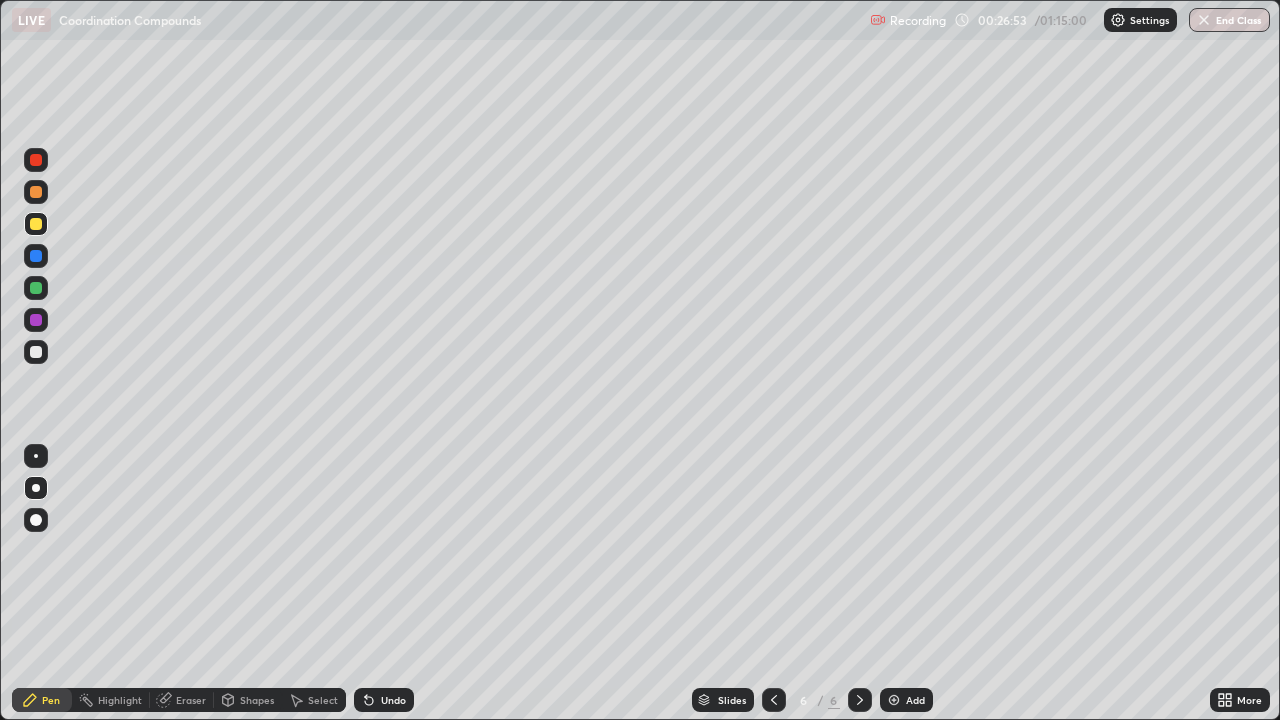 click 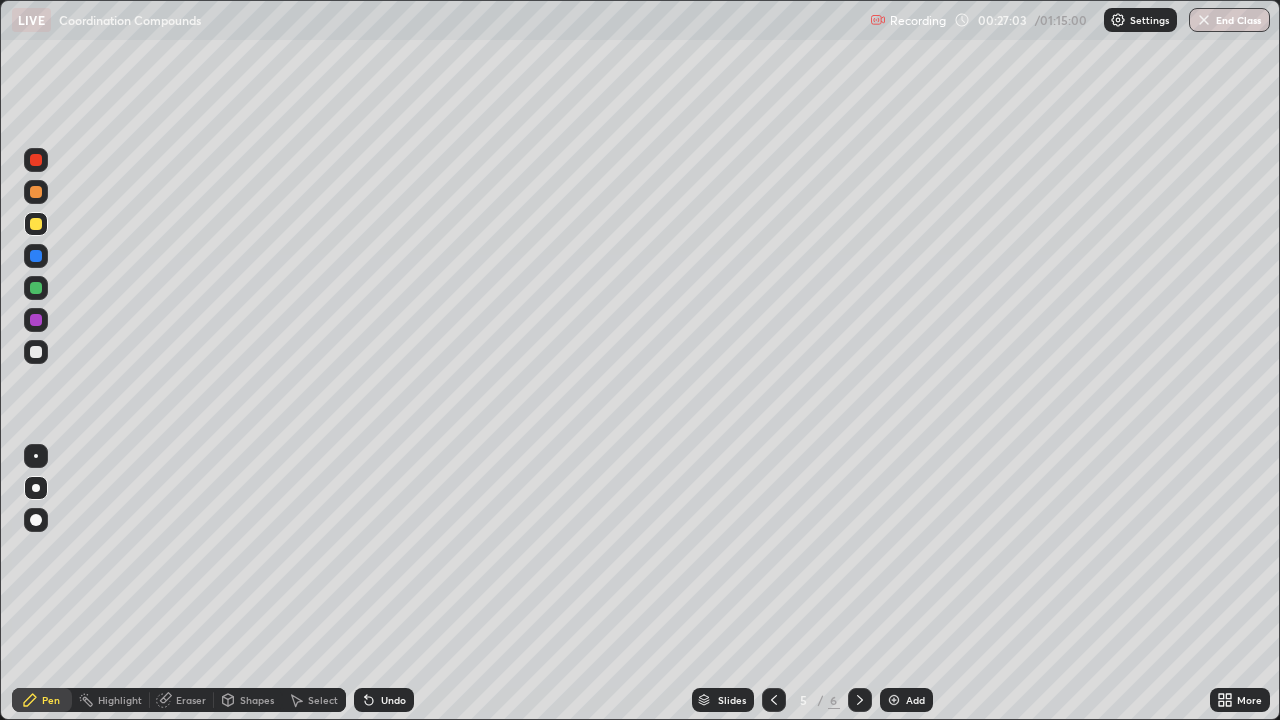 click at bounding box center (36, 224) 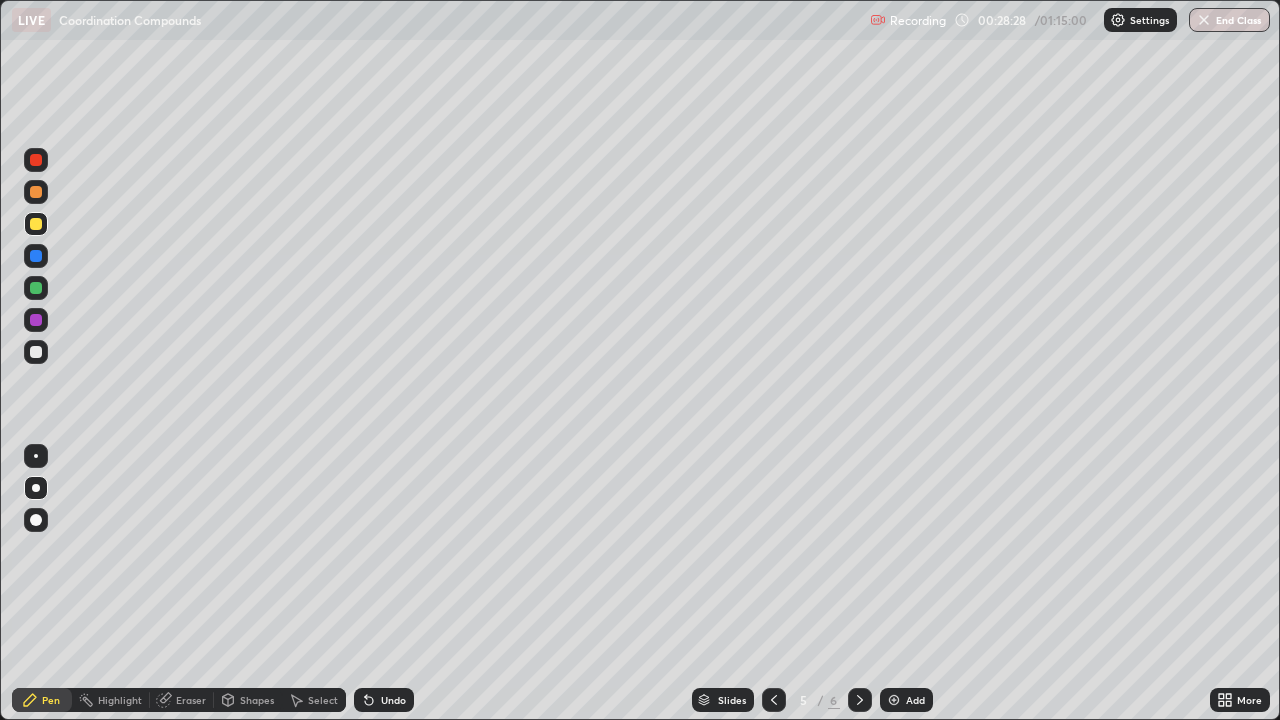 click at bounding box center [36, 288] 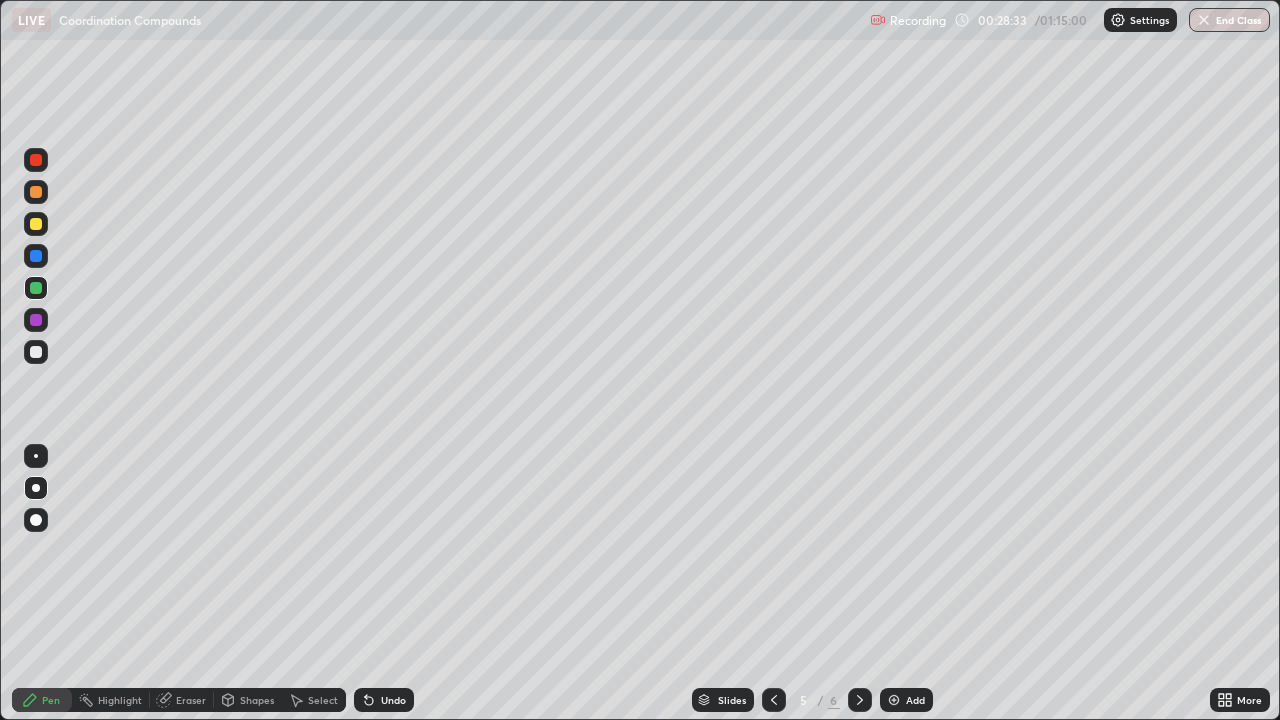 click 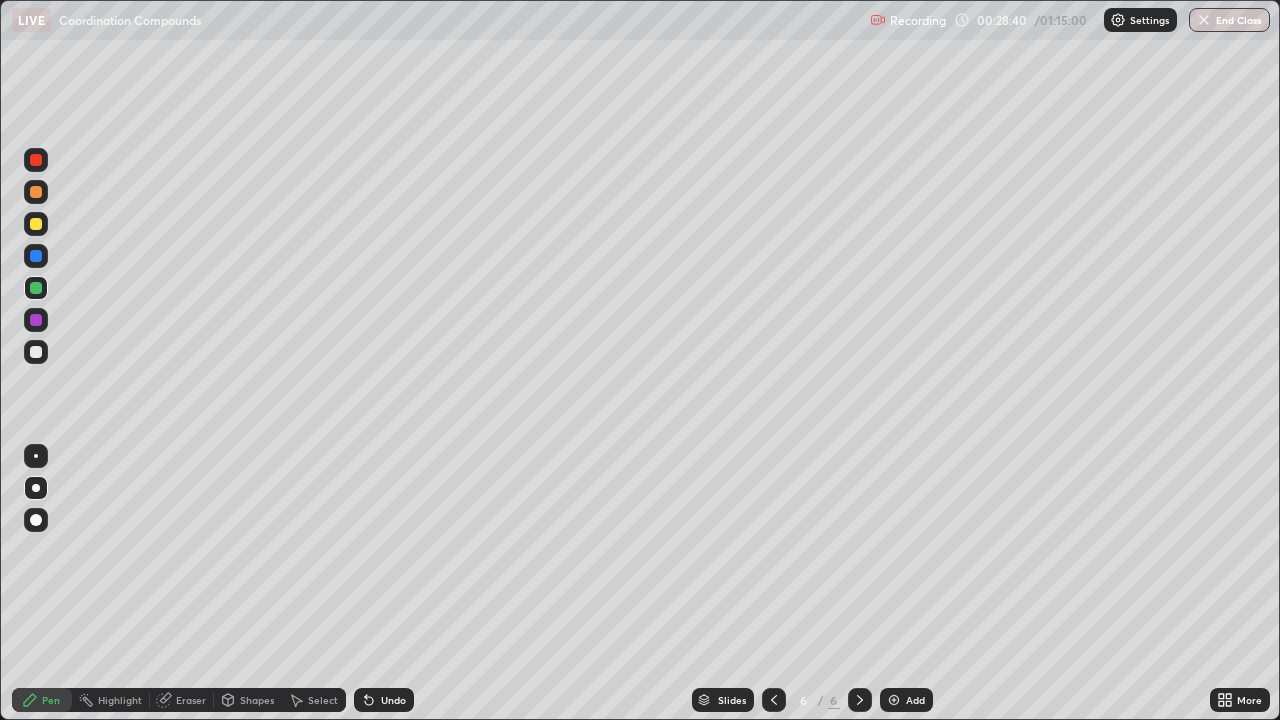 click on "Undo" at bounding box center [393, 700] 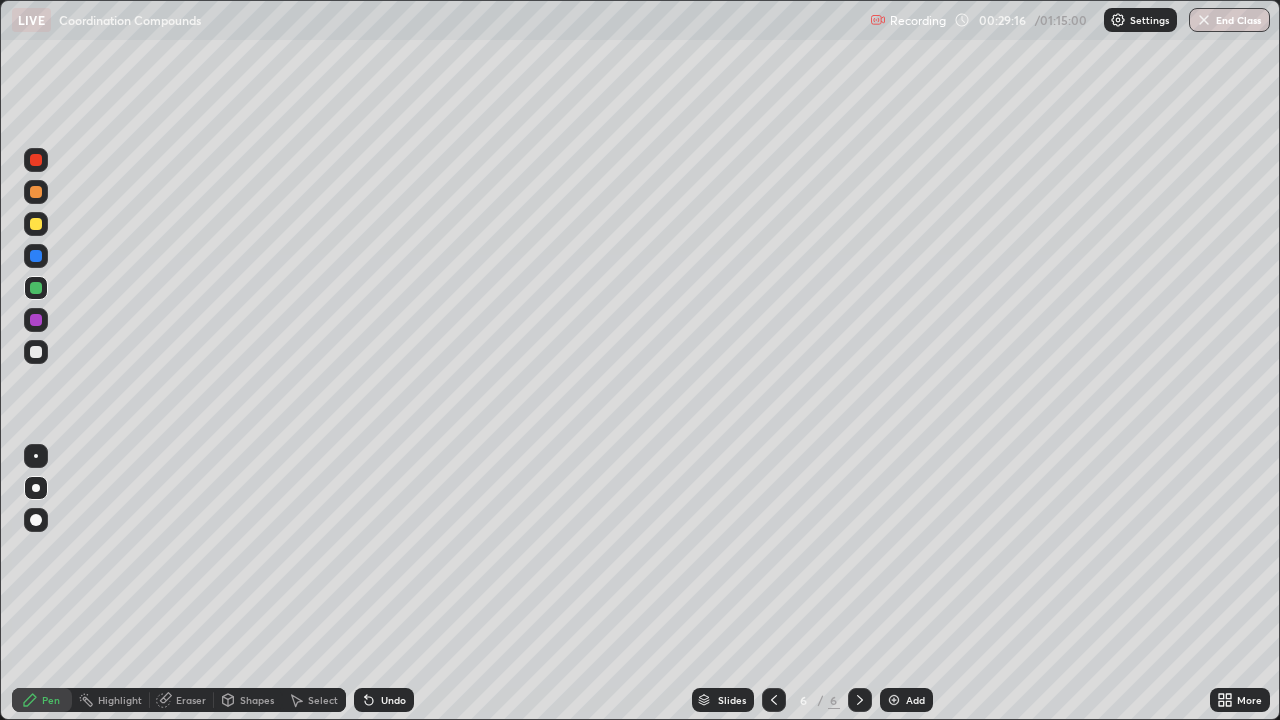 click 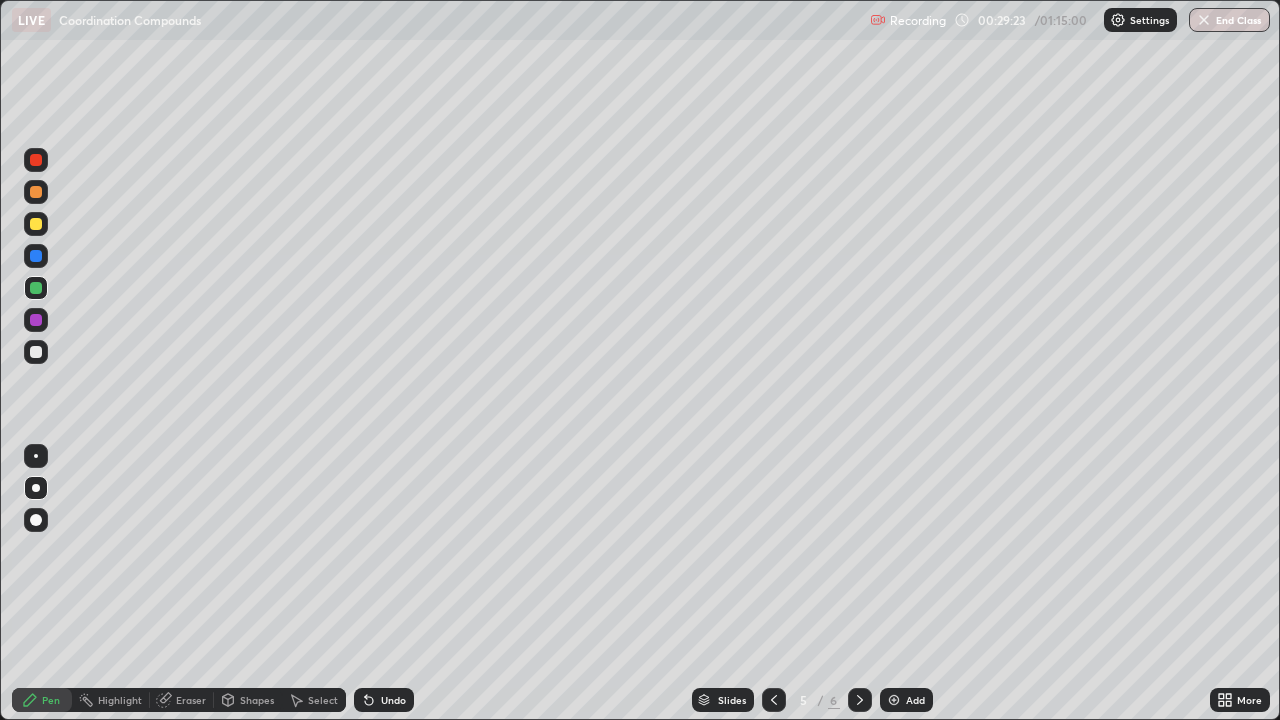click 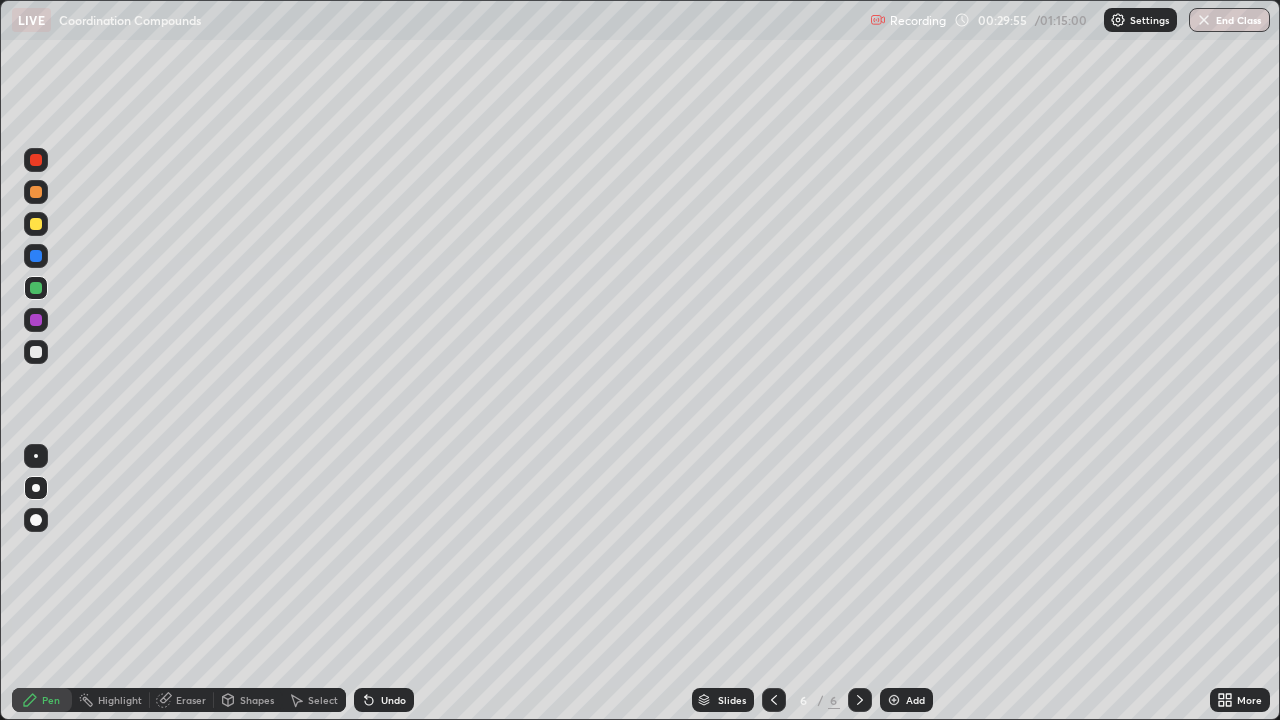 click on "Undo" at bounding box center [393, 700] 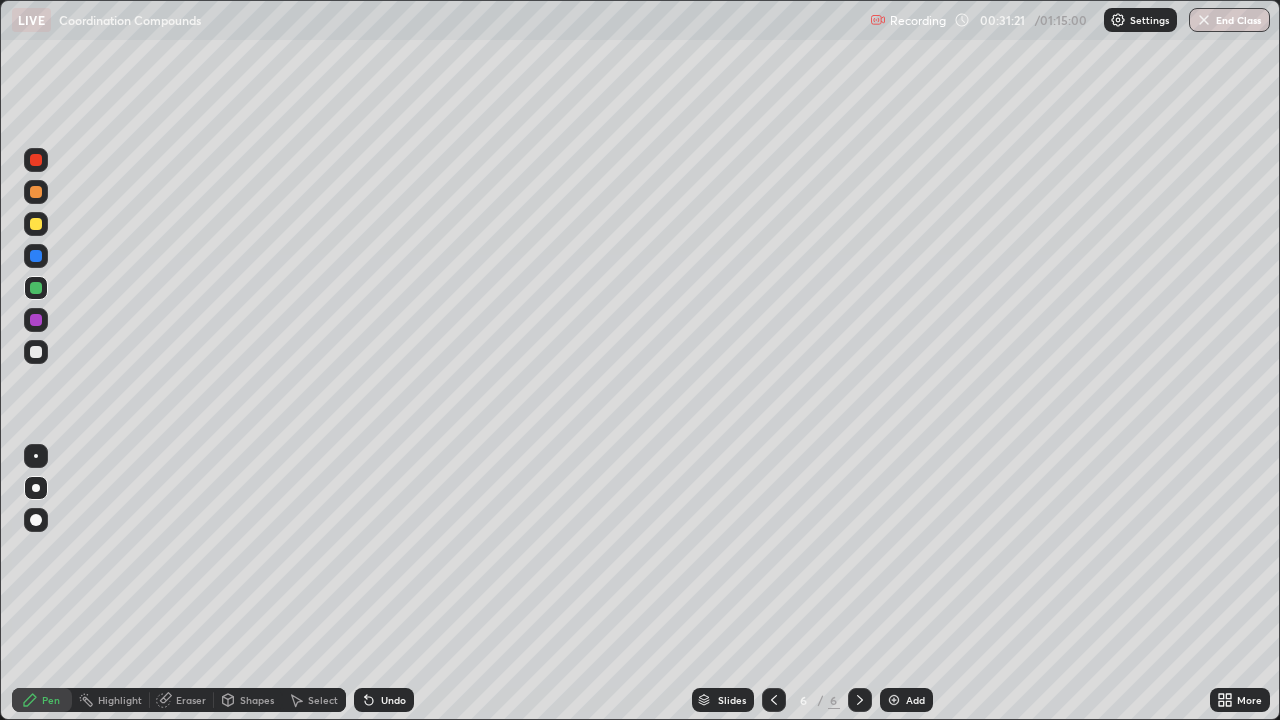 click 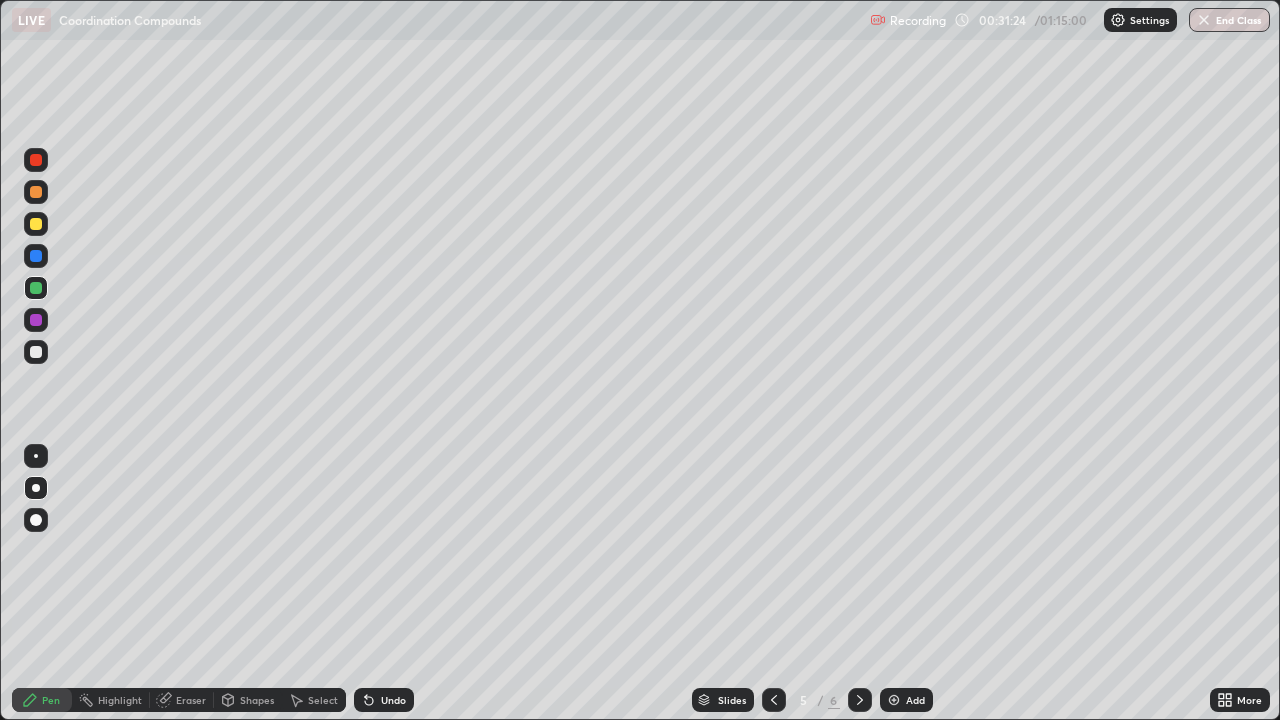 click at bounding box center [36, 192] 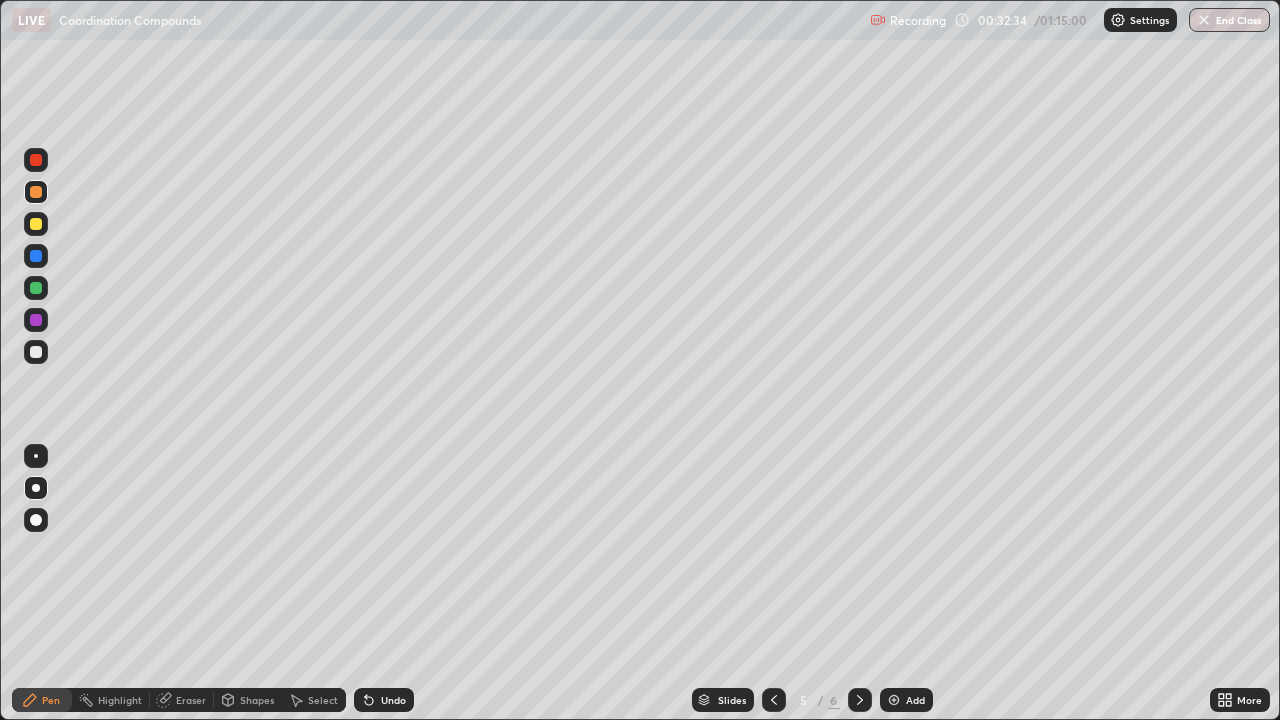 click on "Undo" at bounding box center [384, 700] 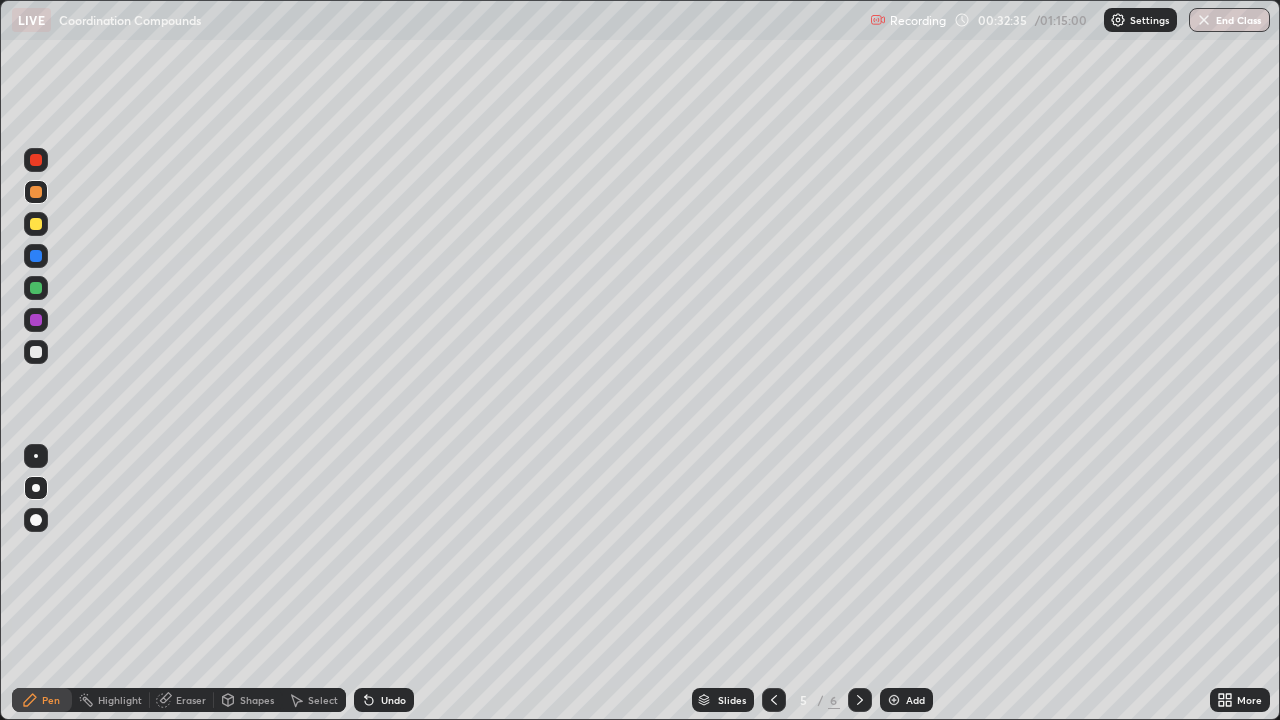 click 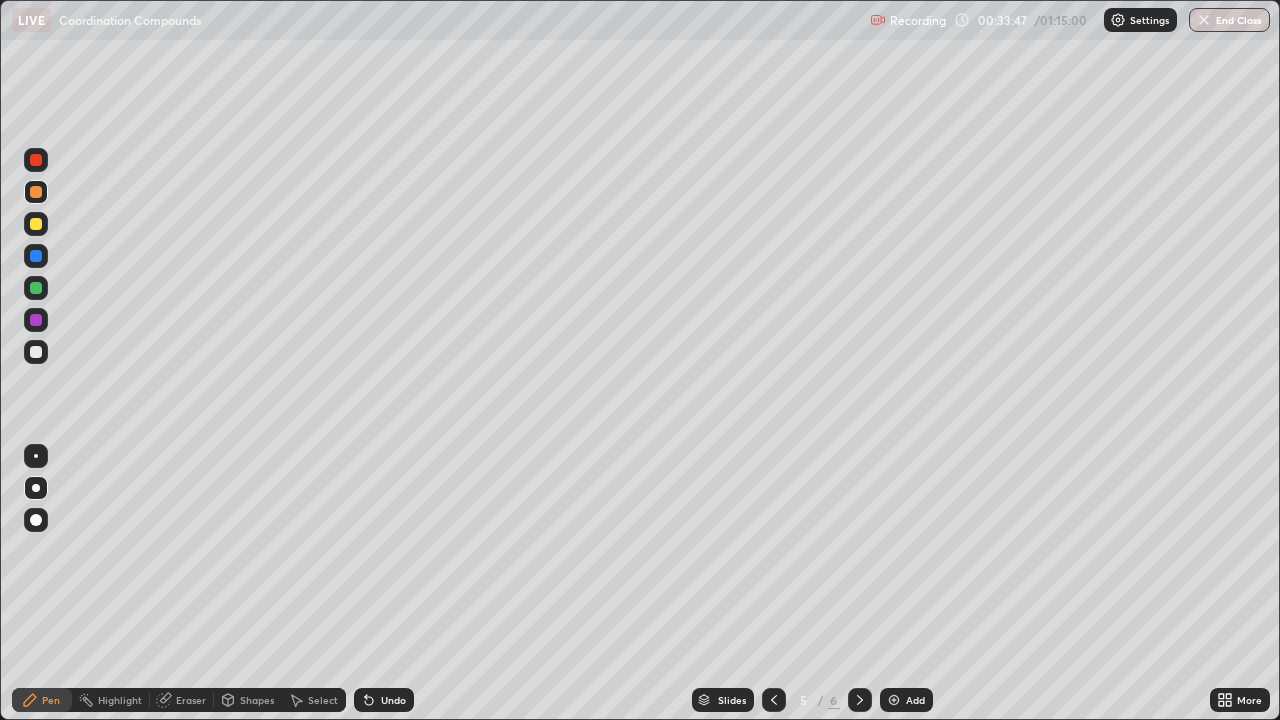click at bounding box center (36, 352) 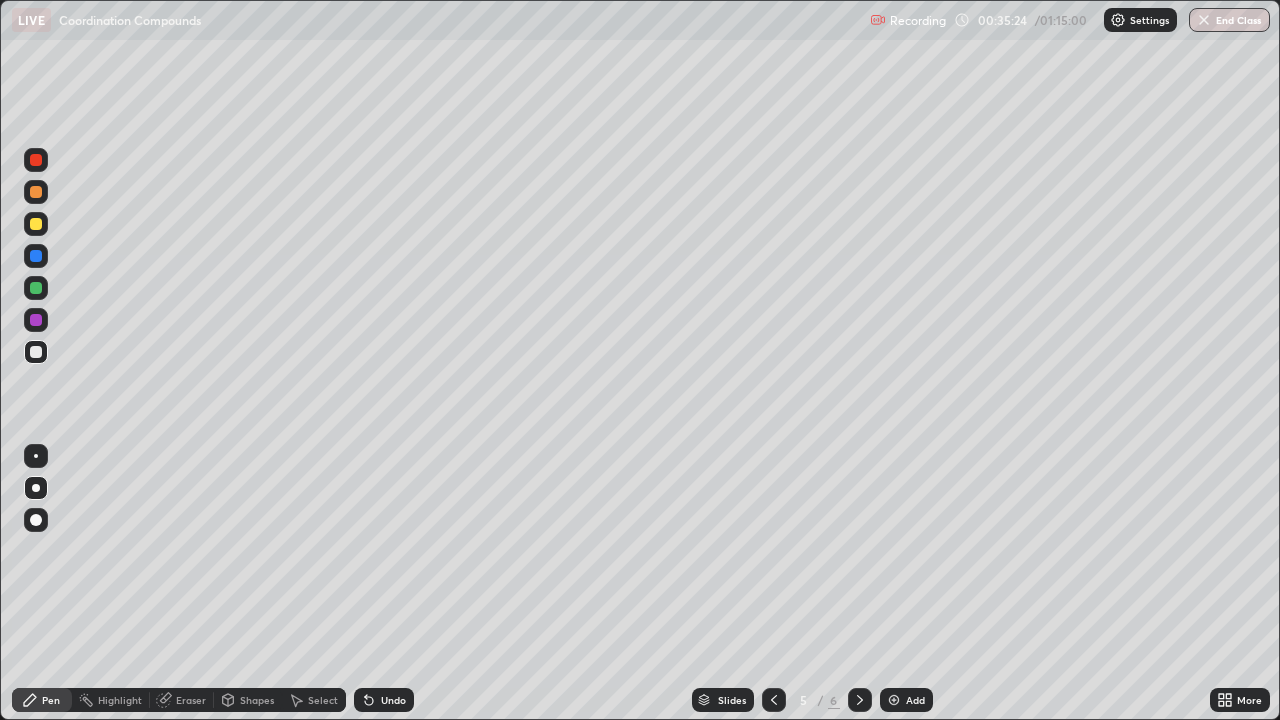 click at bounding box center (36, 192) 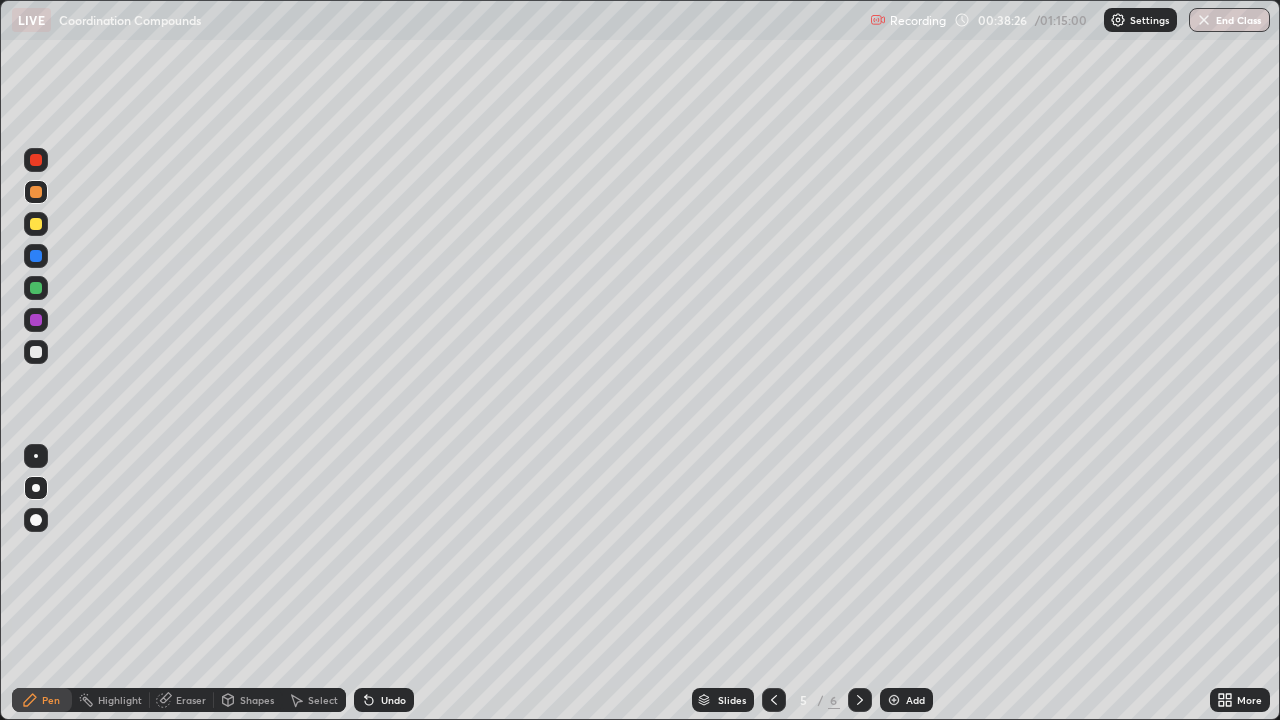 click 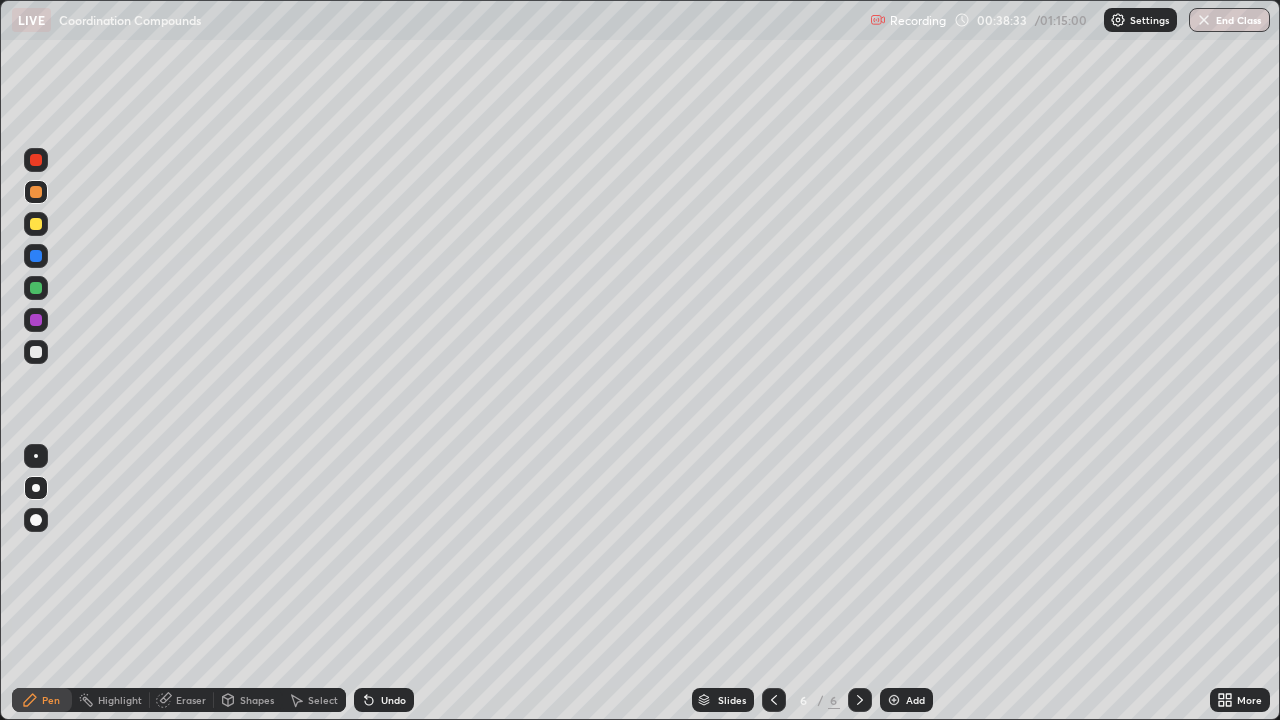 click at bounding box center (774, 700) 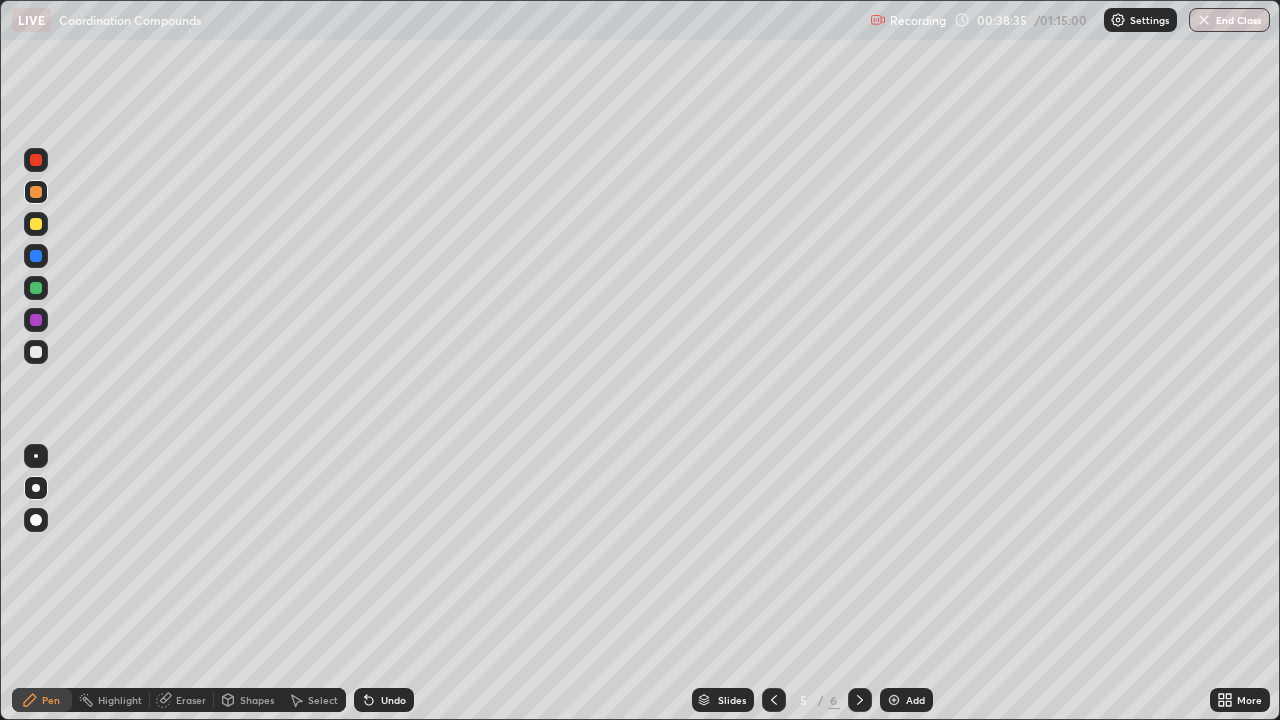 click at bounding box center [860, 700] 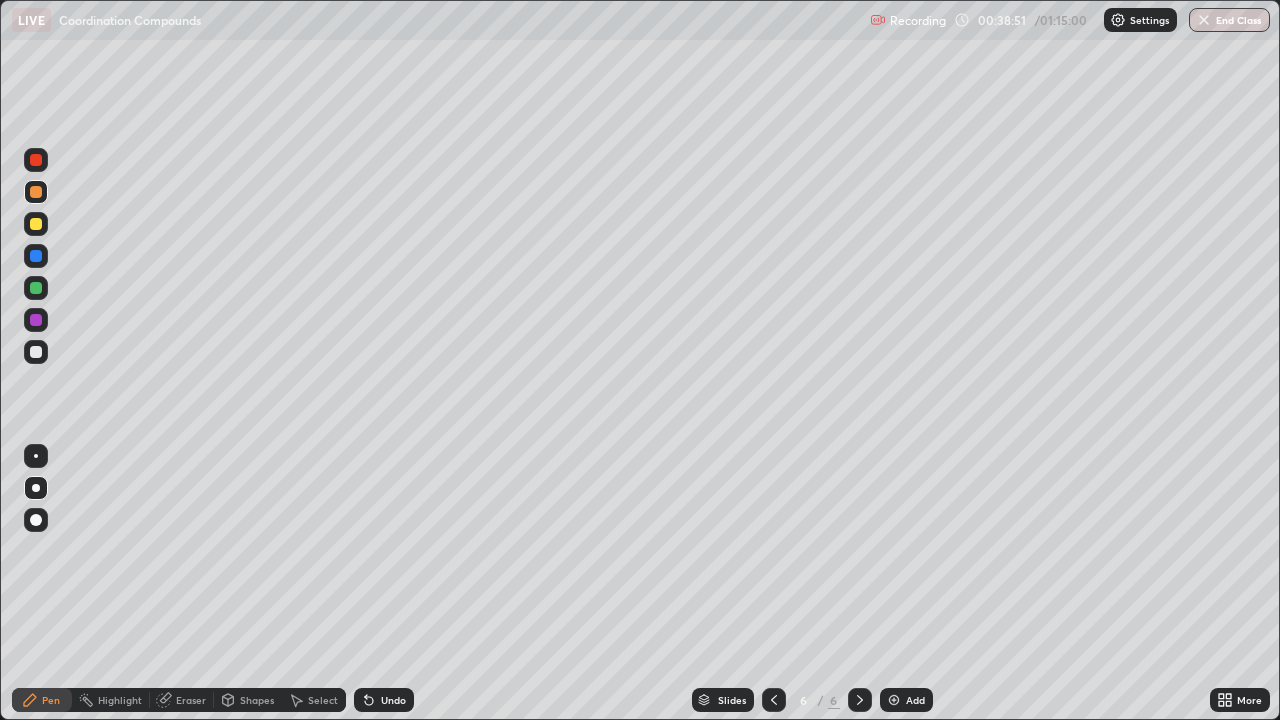 click 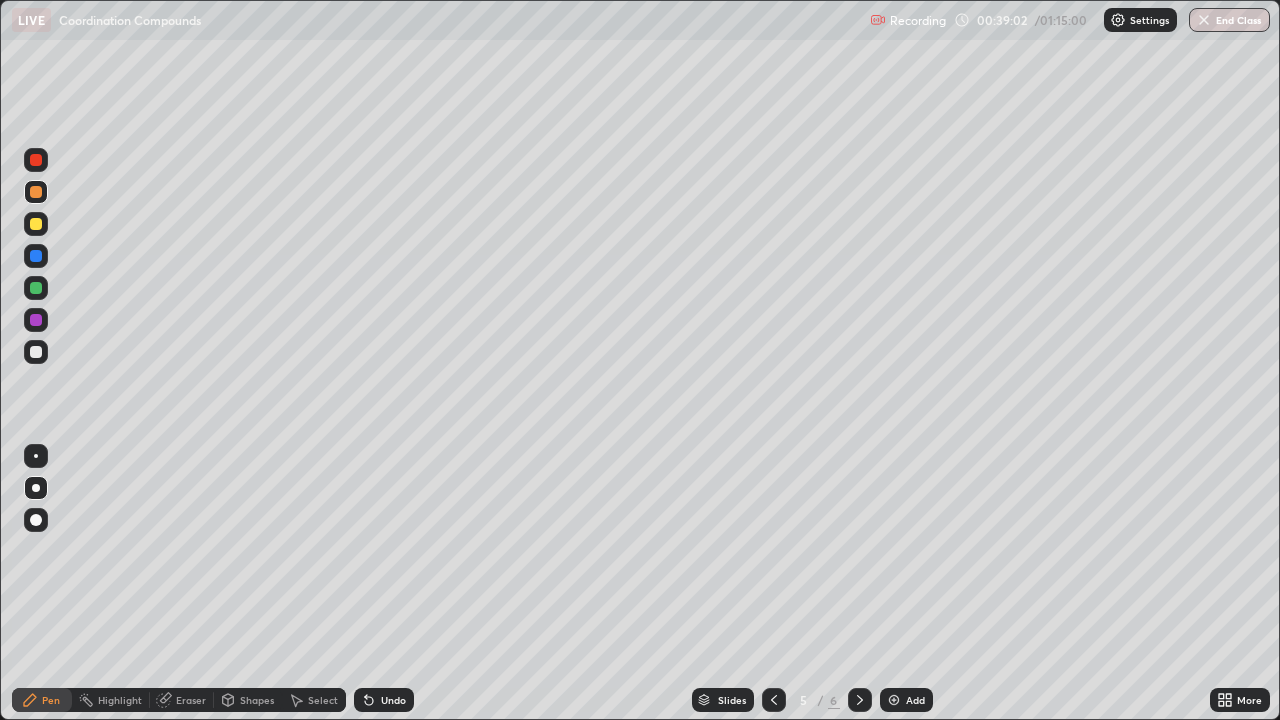 click 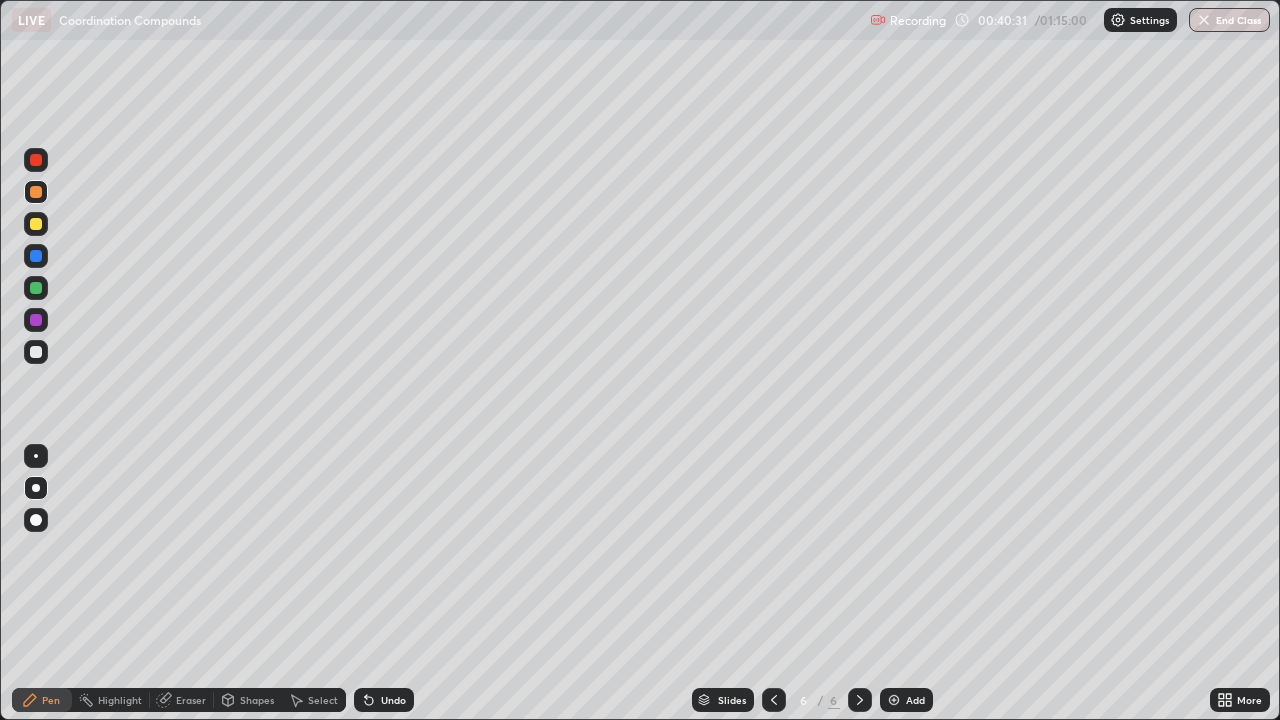 click 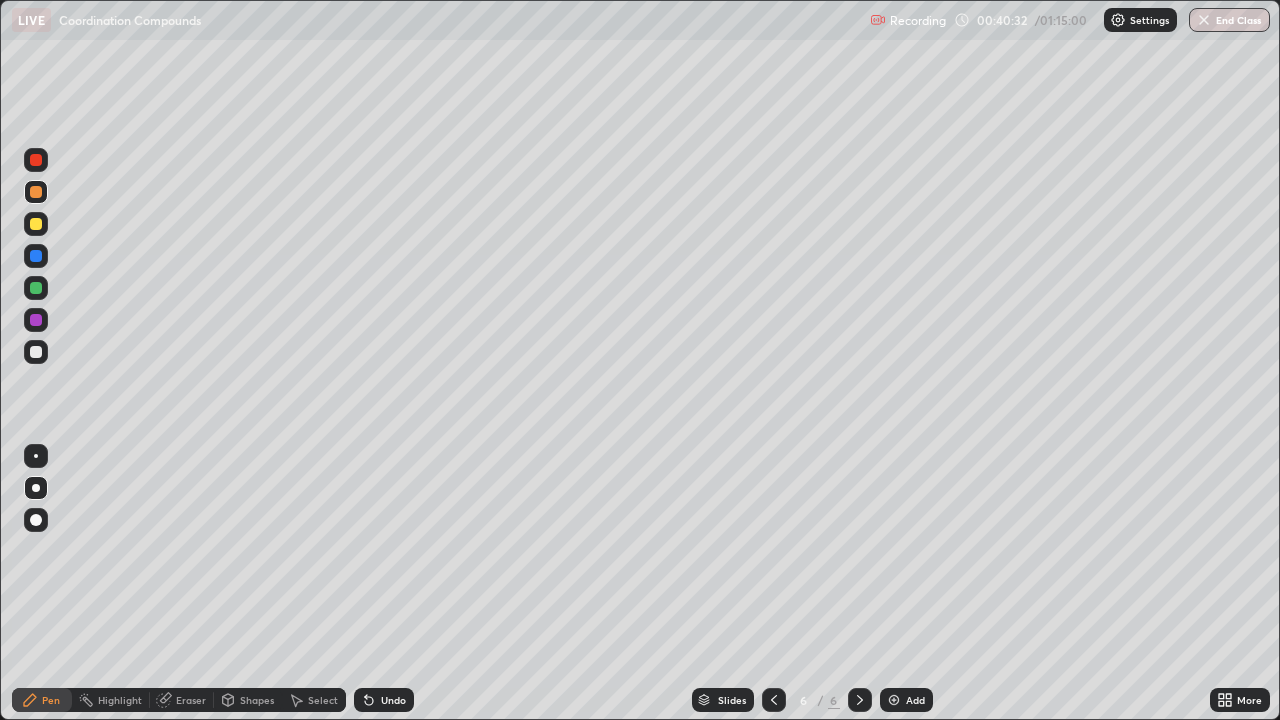 click at bounding box center [894, 700] 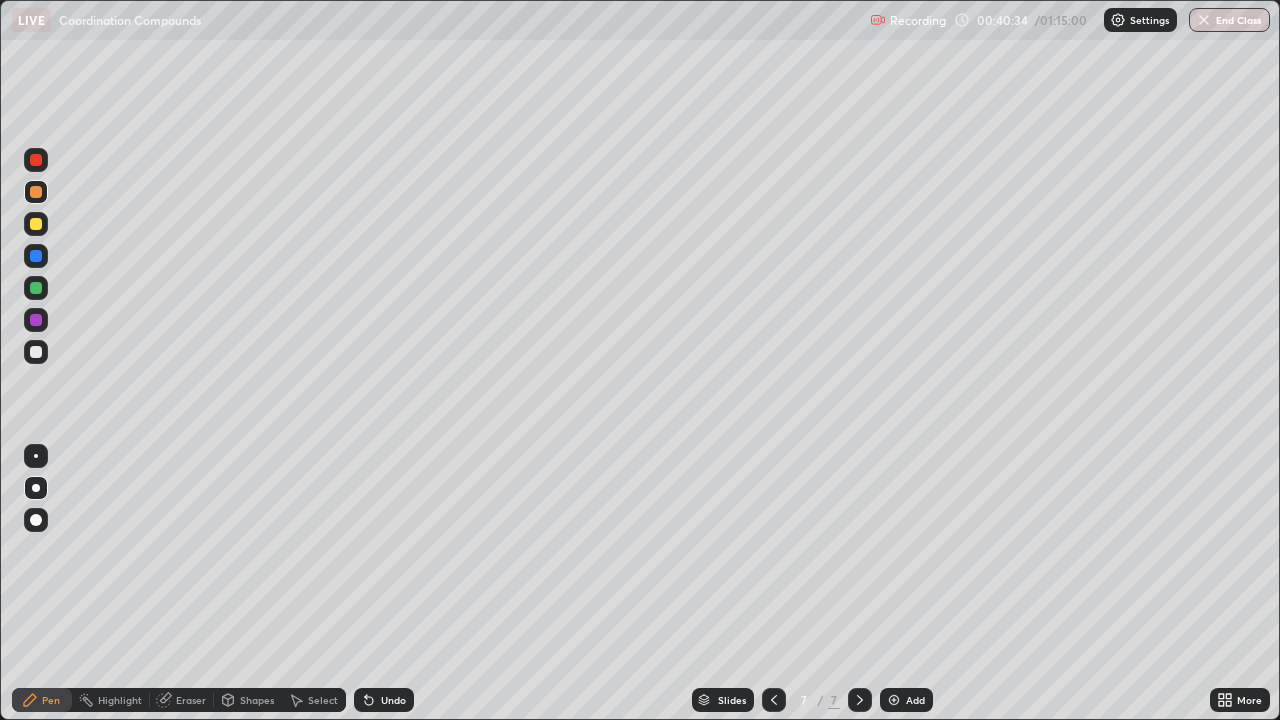 click at bounding box center [36, 352] 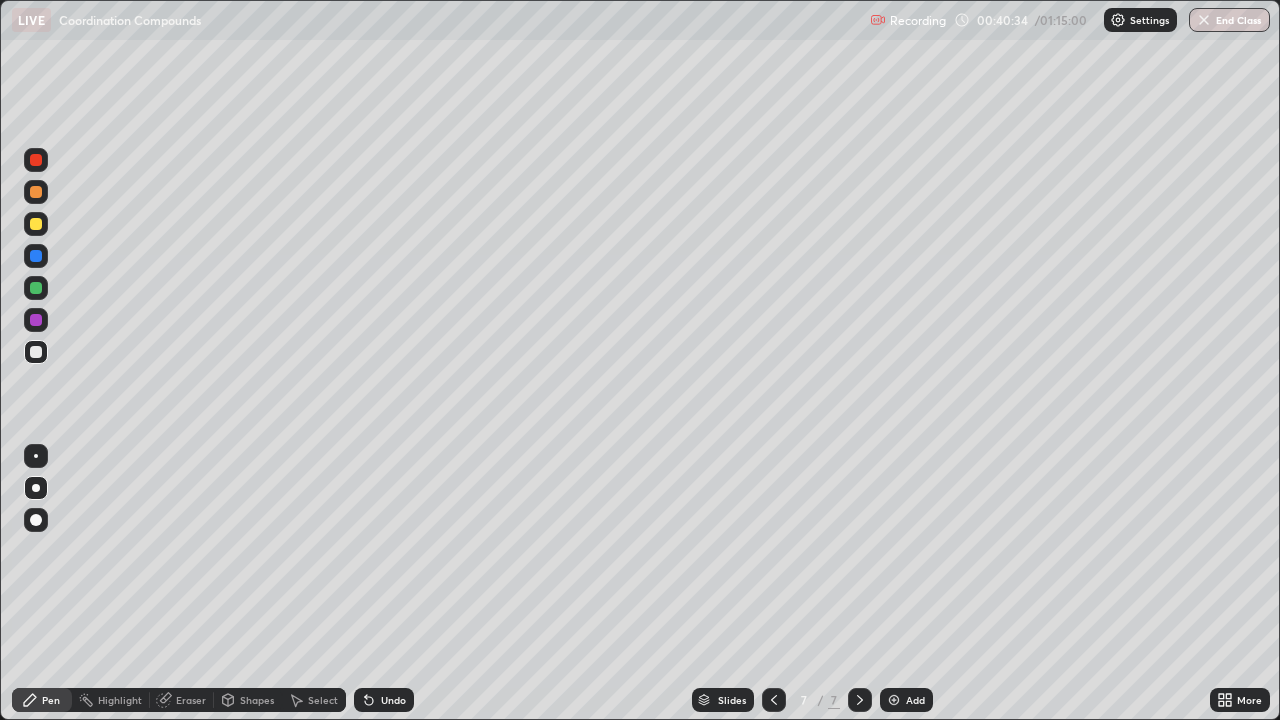 click at bounding box center [36, 352] 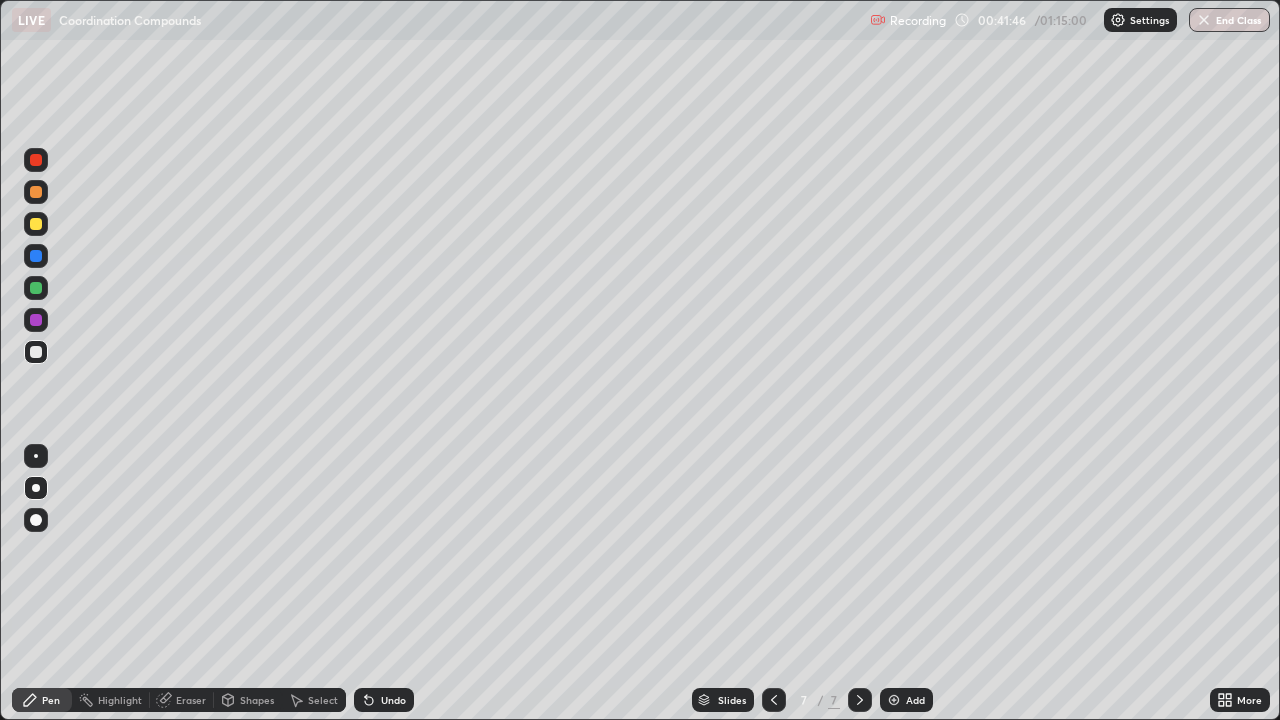 click on "Undo" at bounding box center (393, 700) 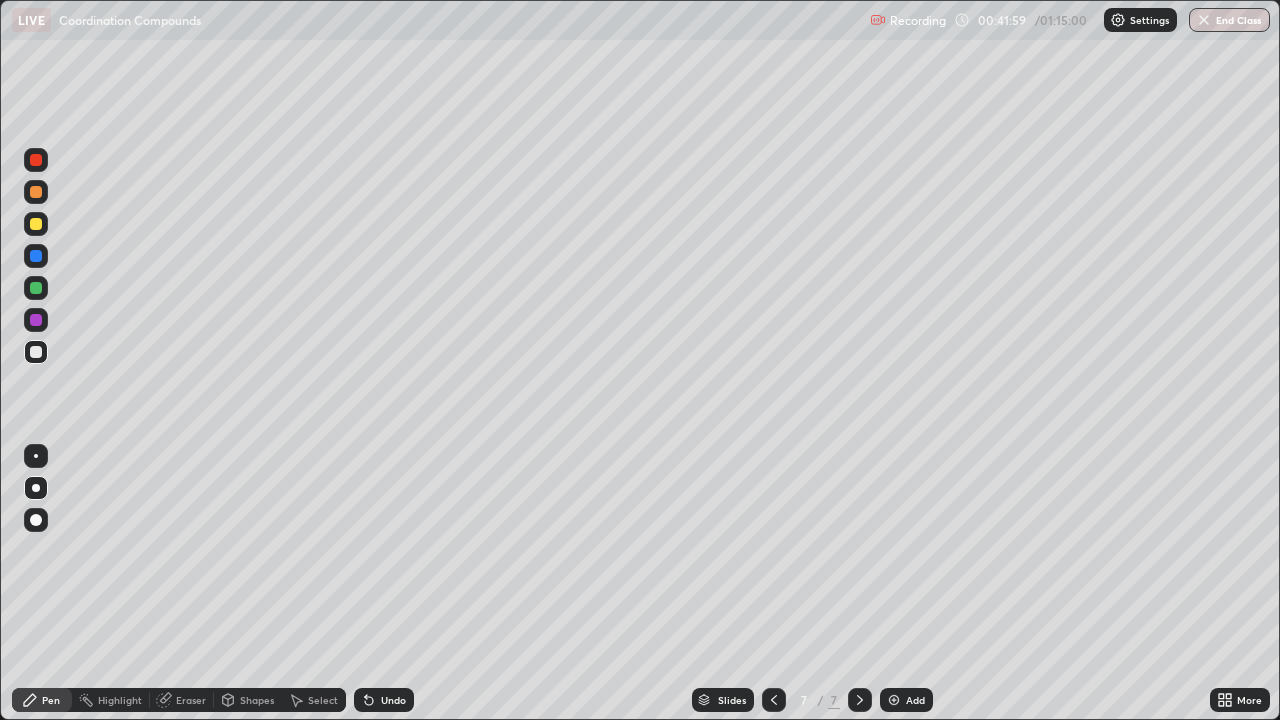 click at bounding box center (36, 224) 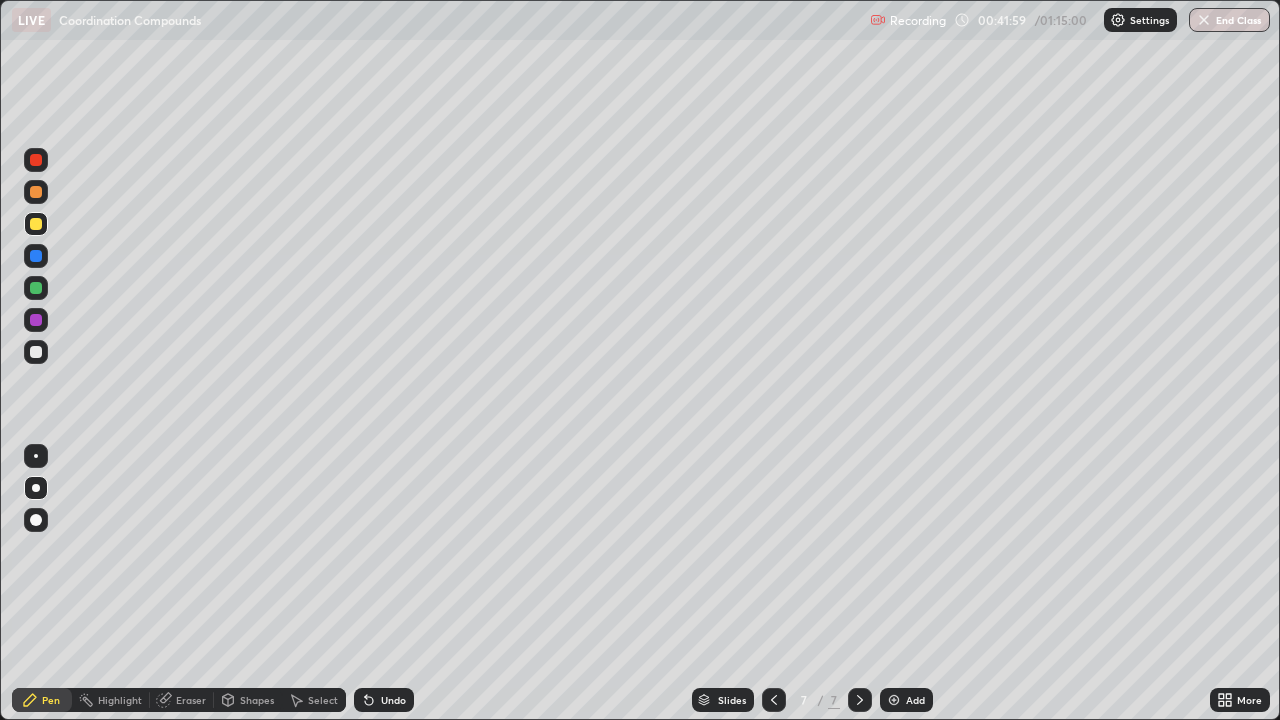 click at bounding box center (36, 224) 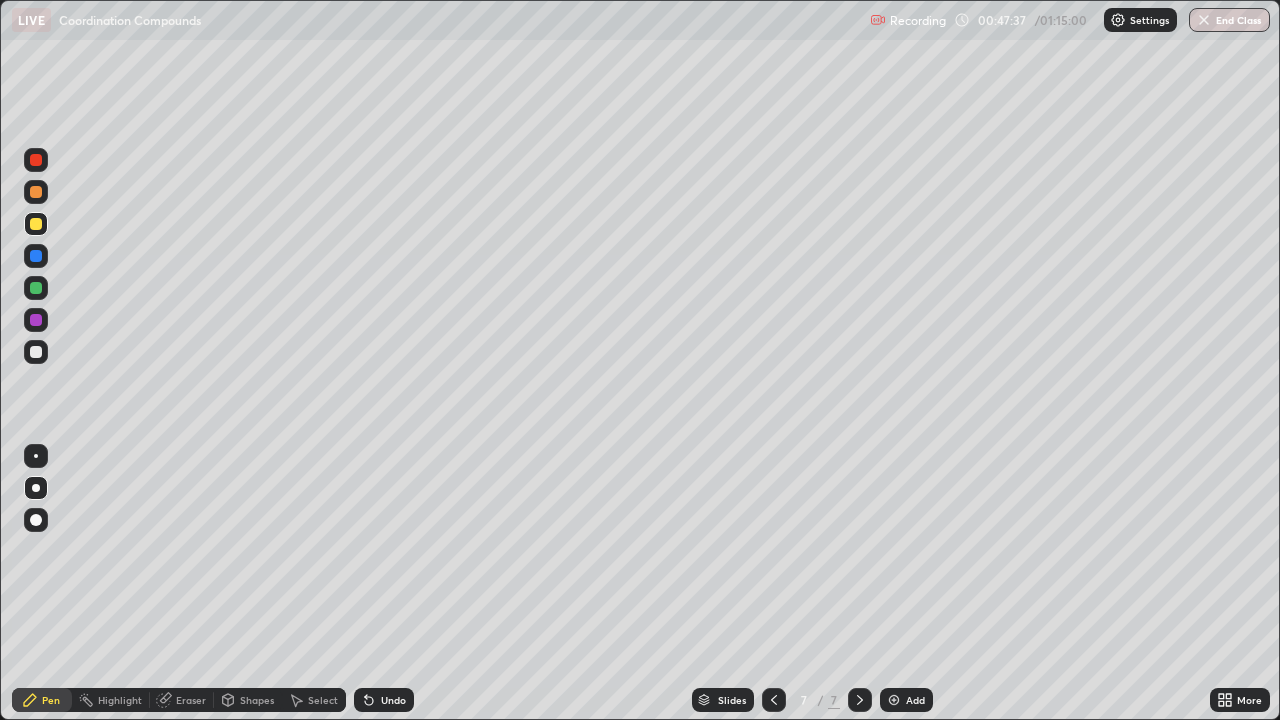 click on "End Class" at bounding box center (1229, 20) 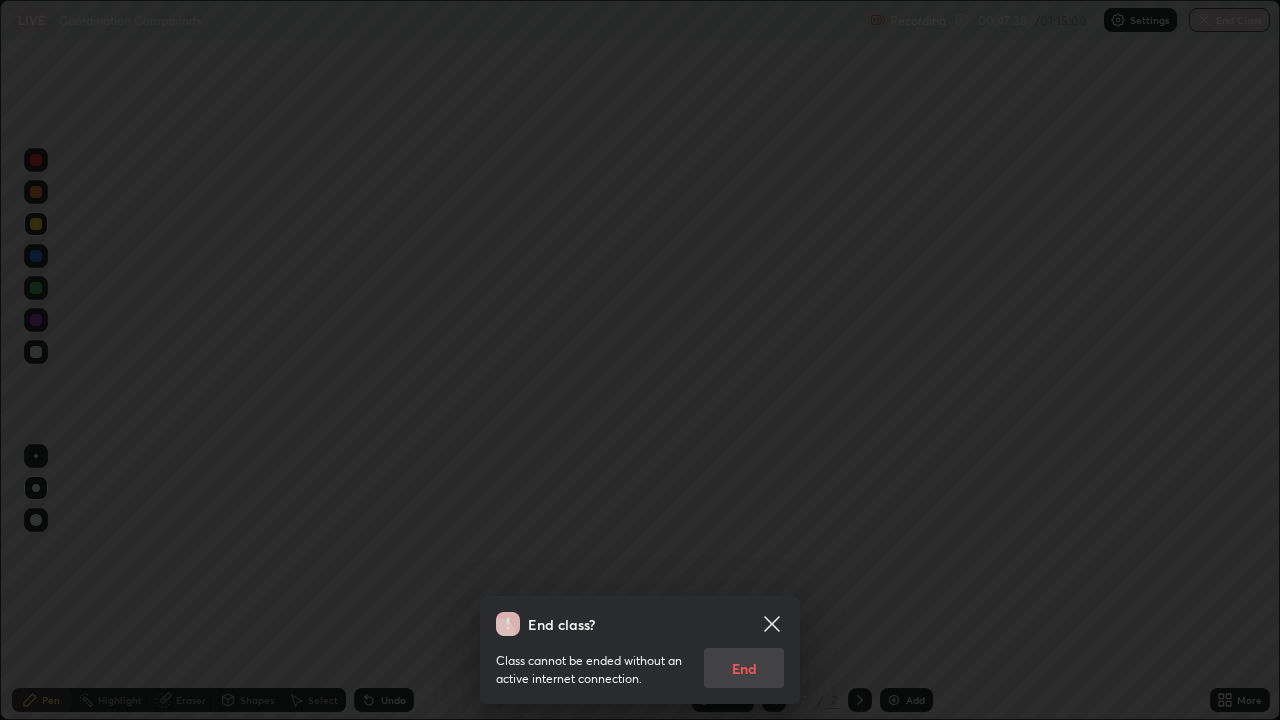 click on "Class cannot be ended without an active internet connection. End" at bounding box center (640, 662) 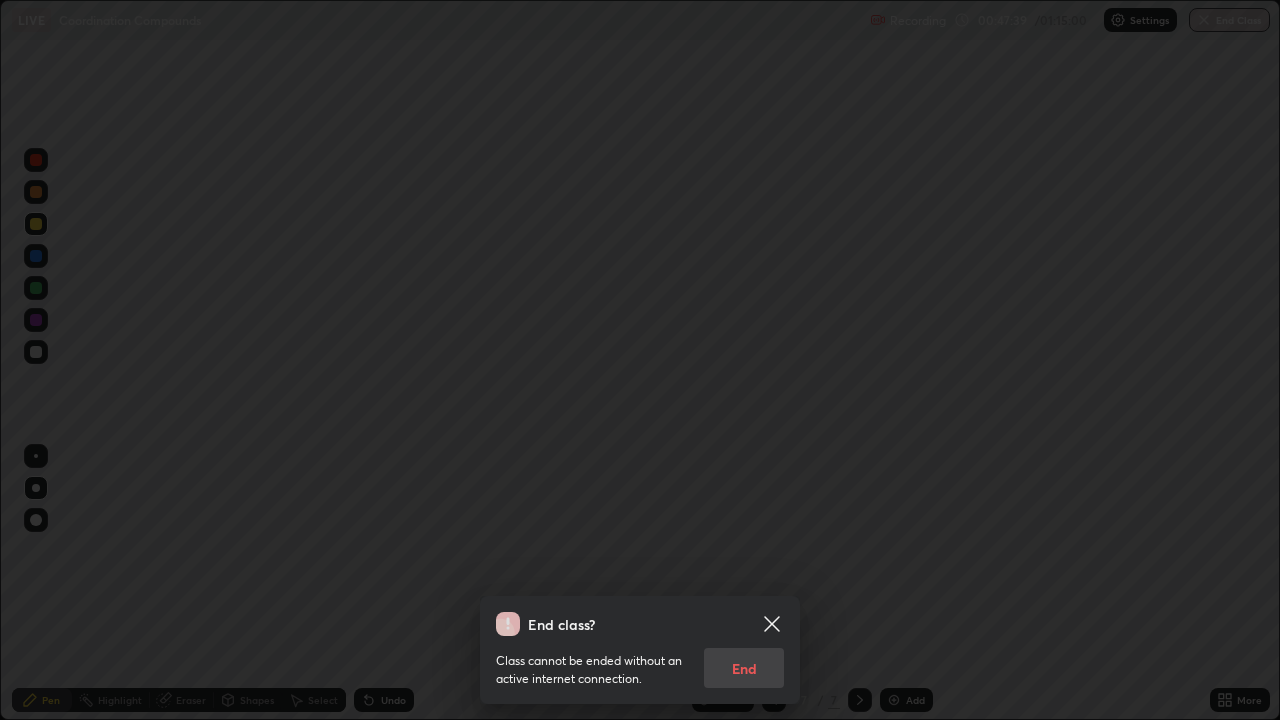 click on "Class cannot be ended without an active internet connection. End" at bounding box center (640, 662) 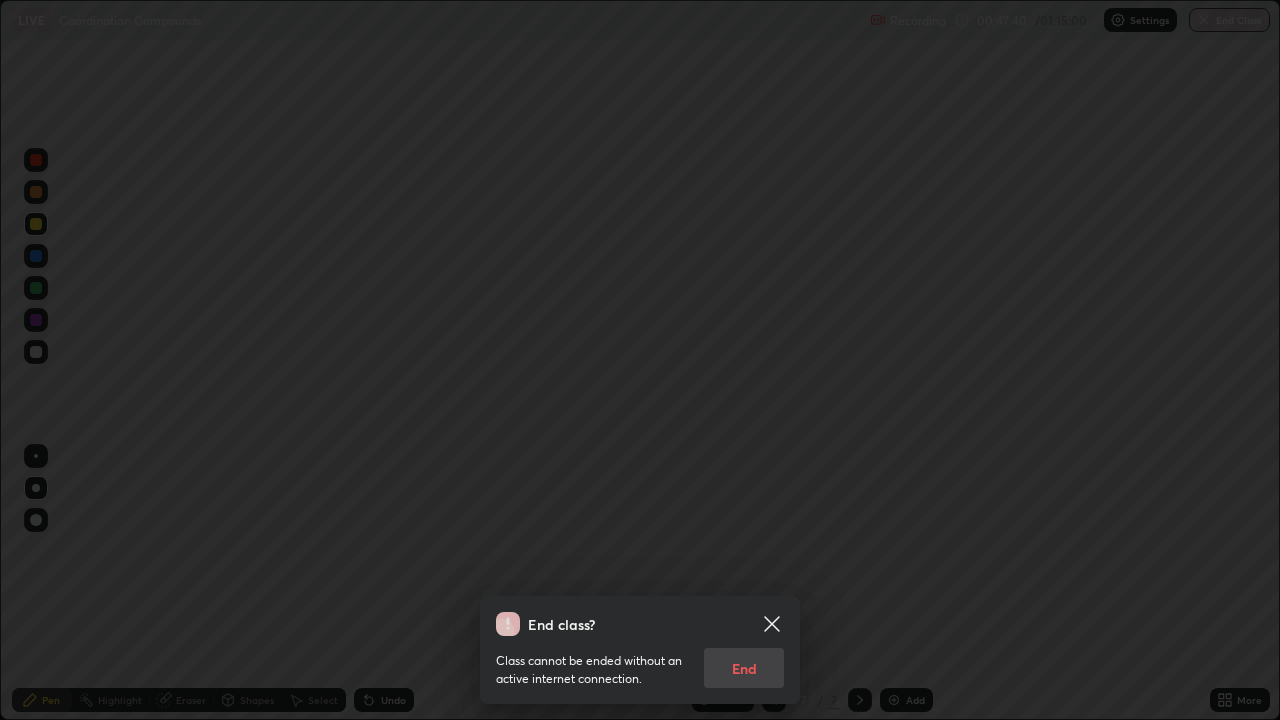 click on "Class cannot be ended without an active internet connection. End" at bounding box center (640, 662) 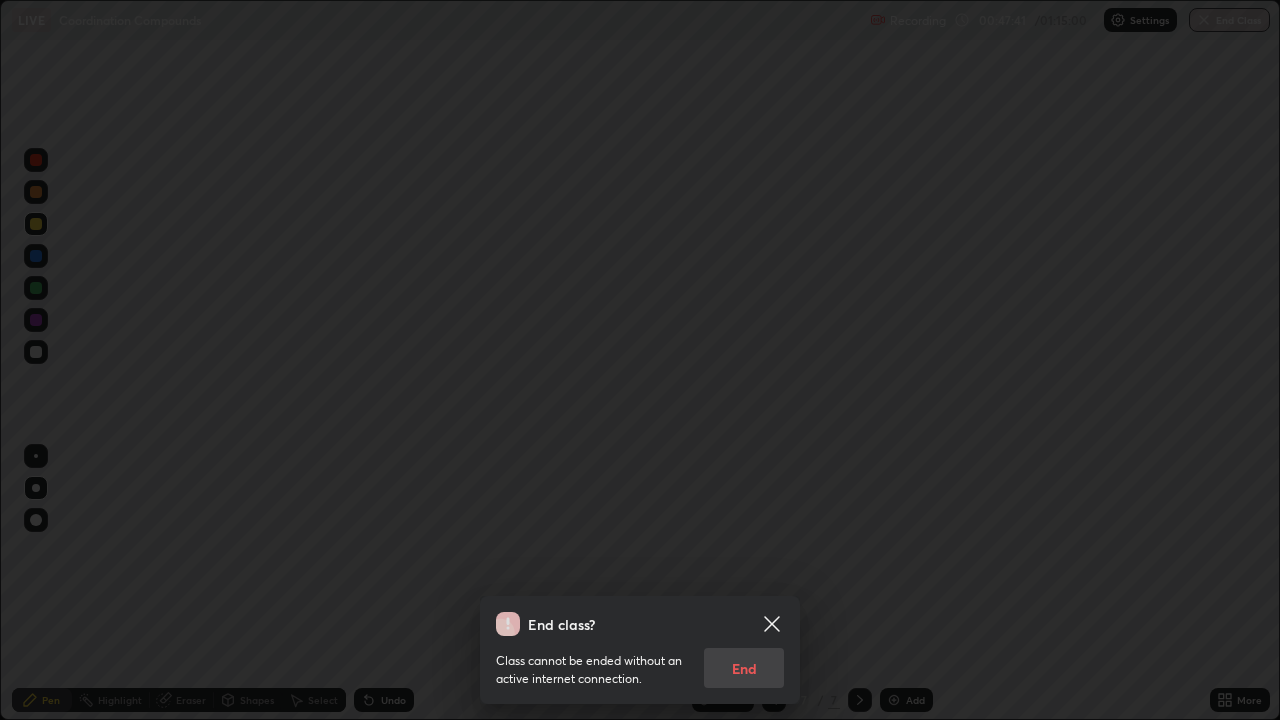 click on "Class cannot be ended without an active internet connection. End" at bounding box center (640, 662) 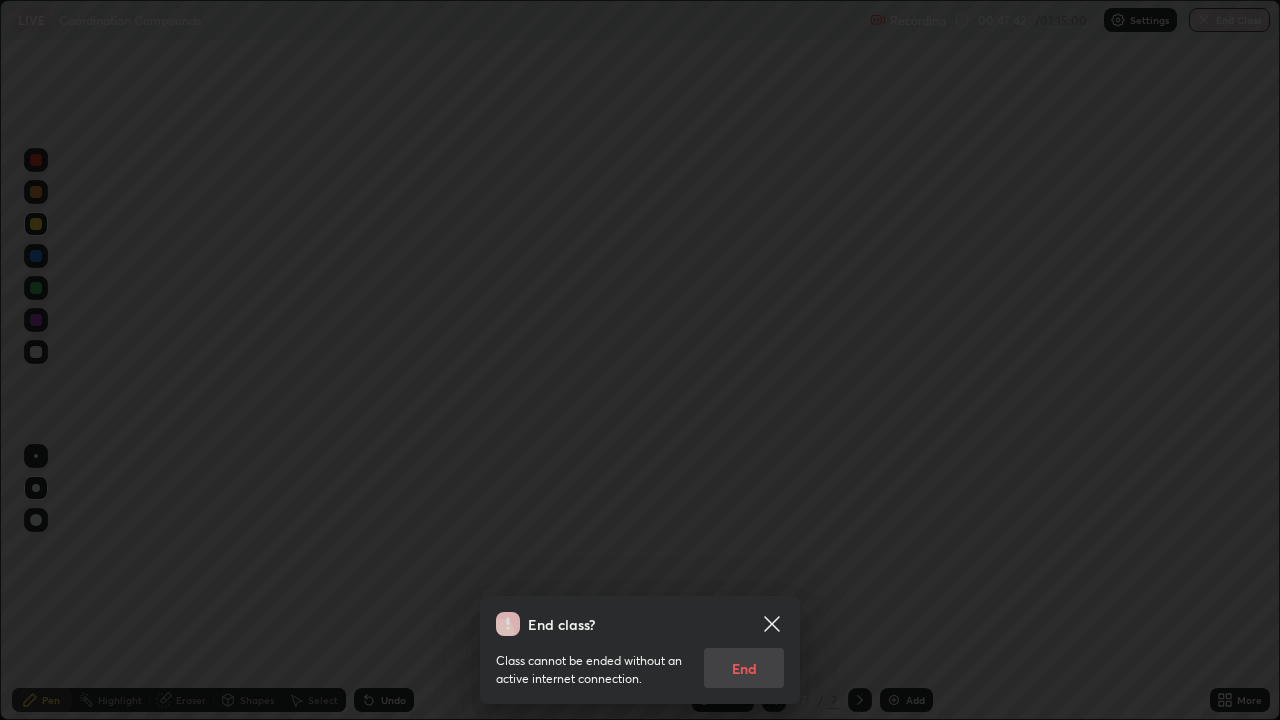click on "Class cannot be ended without an active internet connection. End" at bounding box center (640, 662) 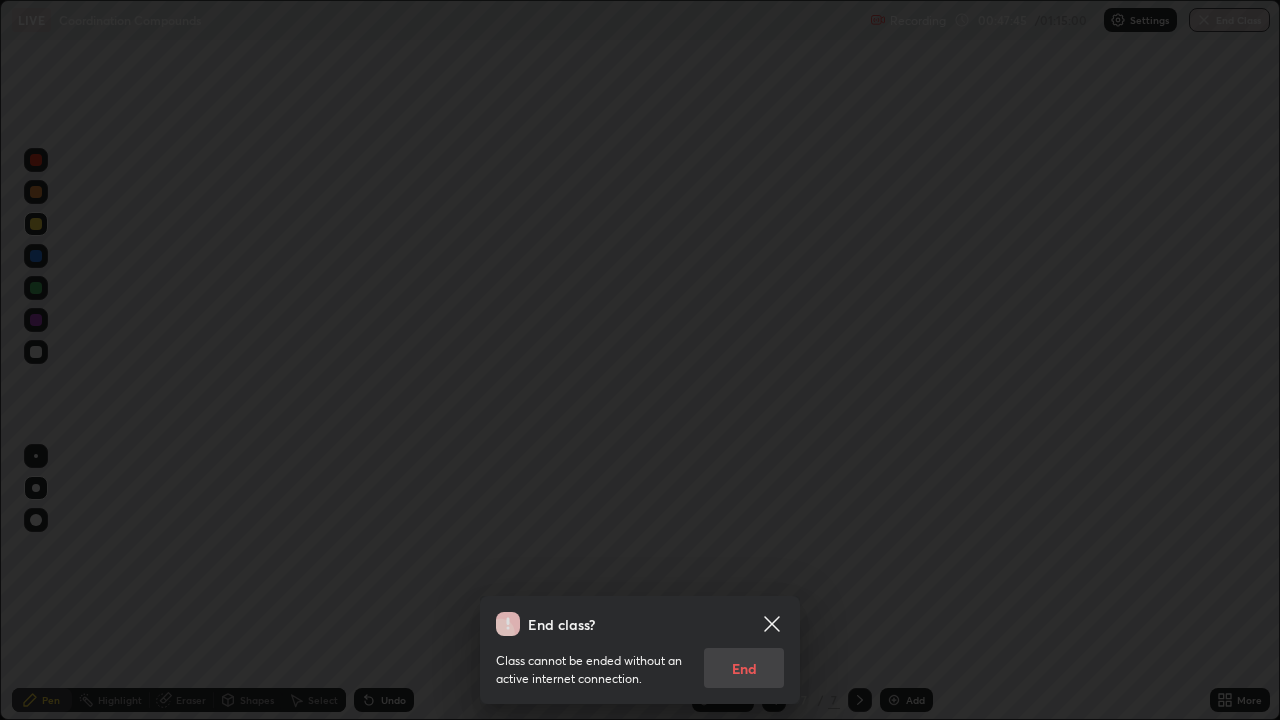 click 